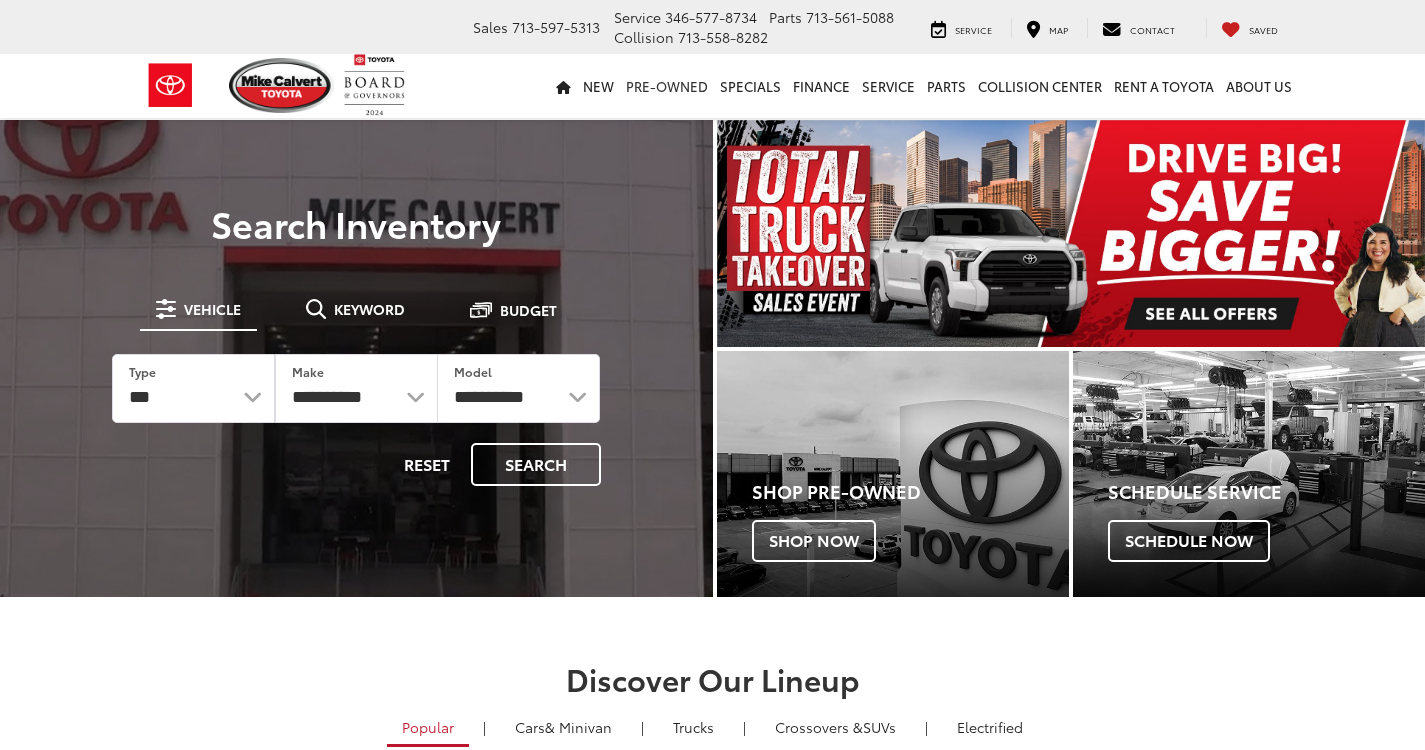 scroll, scrollTop: 0, scrollLeft: 0, axis: both 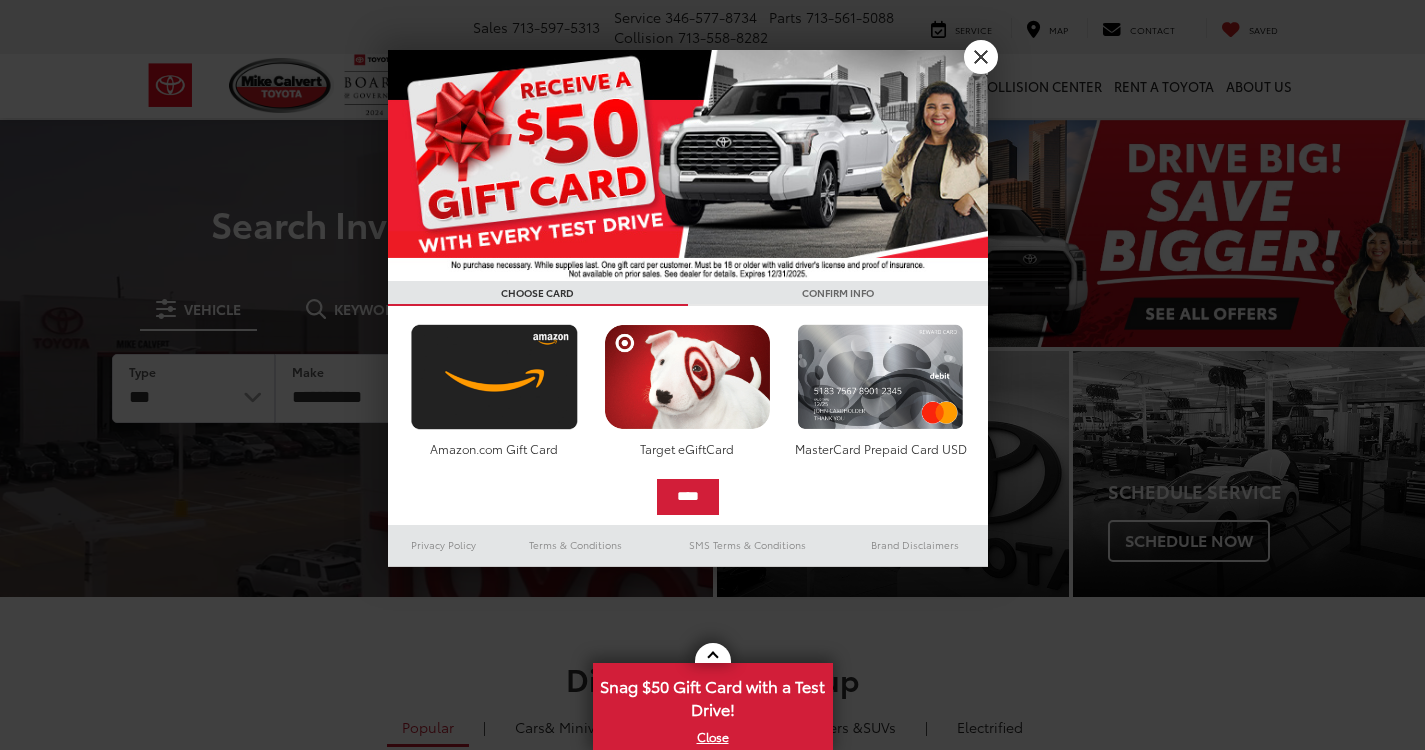 click on "**********" at bounding box center [712, 375] 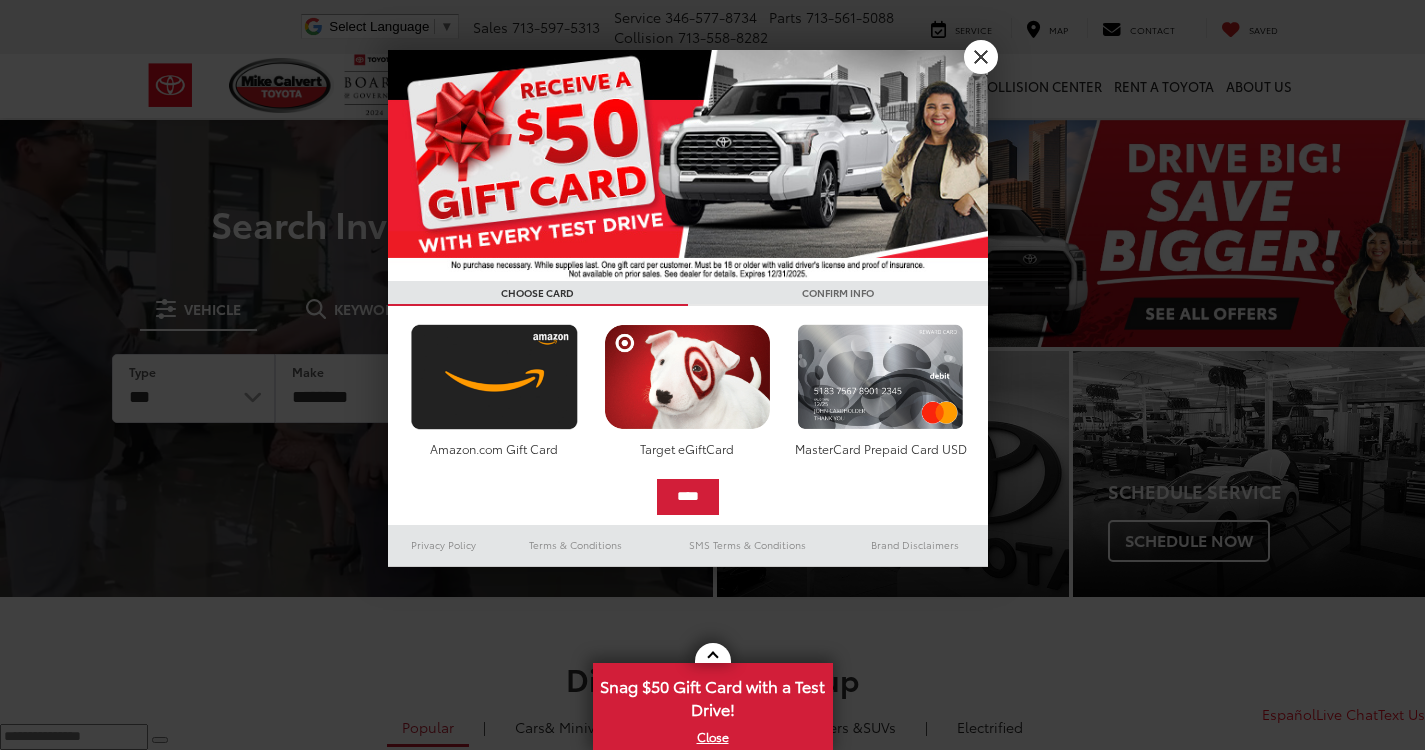 scroll, scrollTop: 0, scrollLeft: 0, axis: both 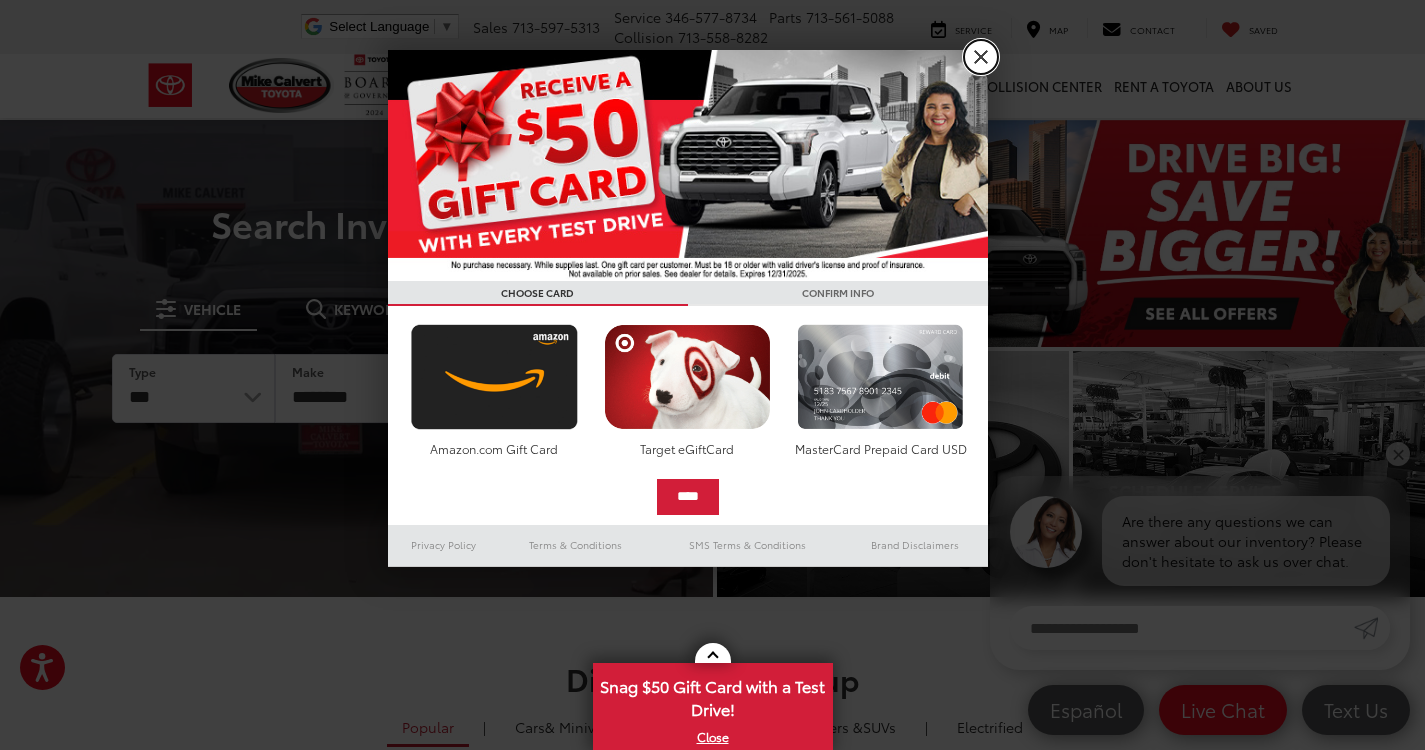 click on "X" at bounding box center (981, 57) 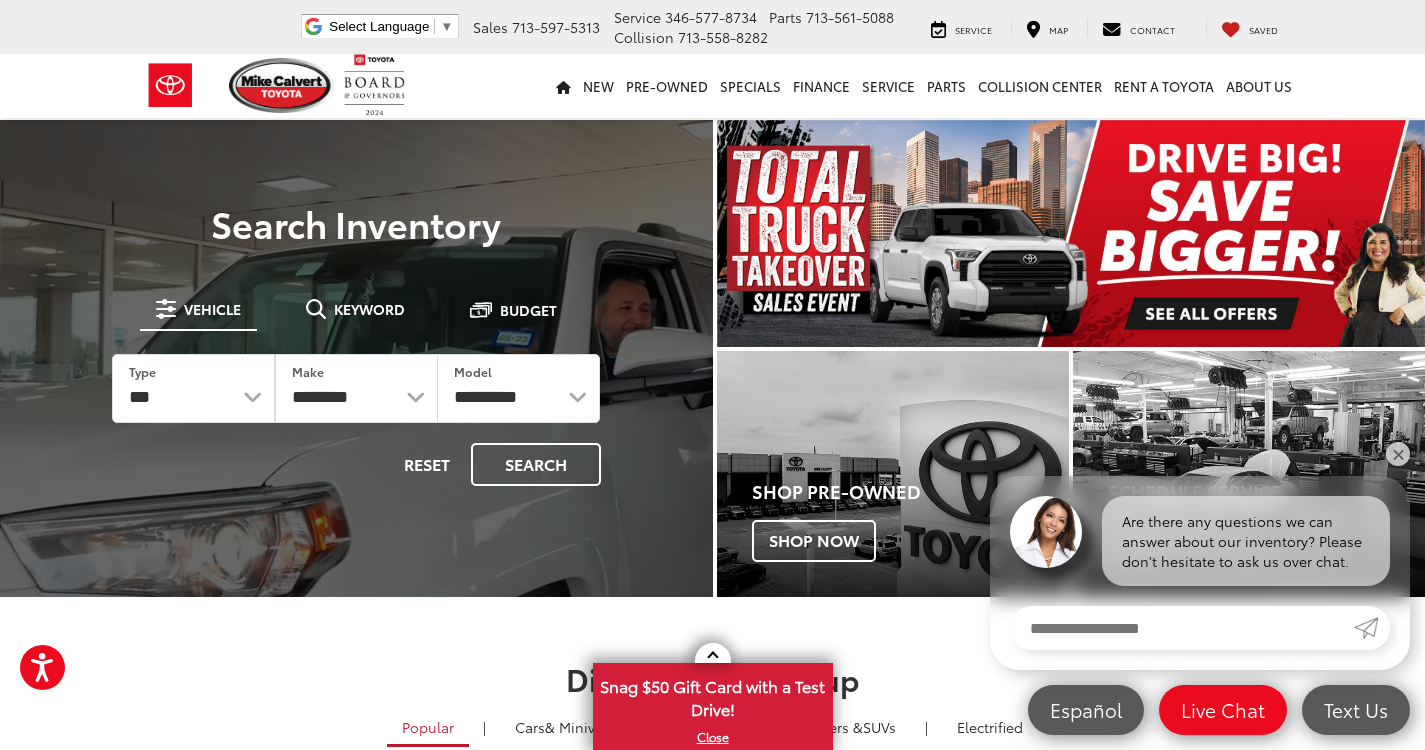 scroll, scrollTop: 0, scrollLeft: 0, axis: both 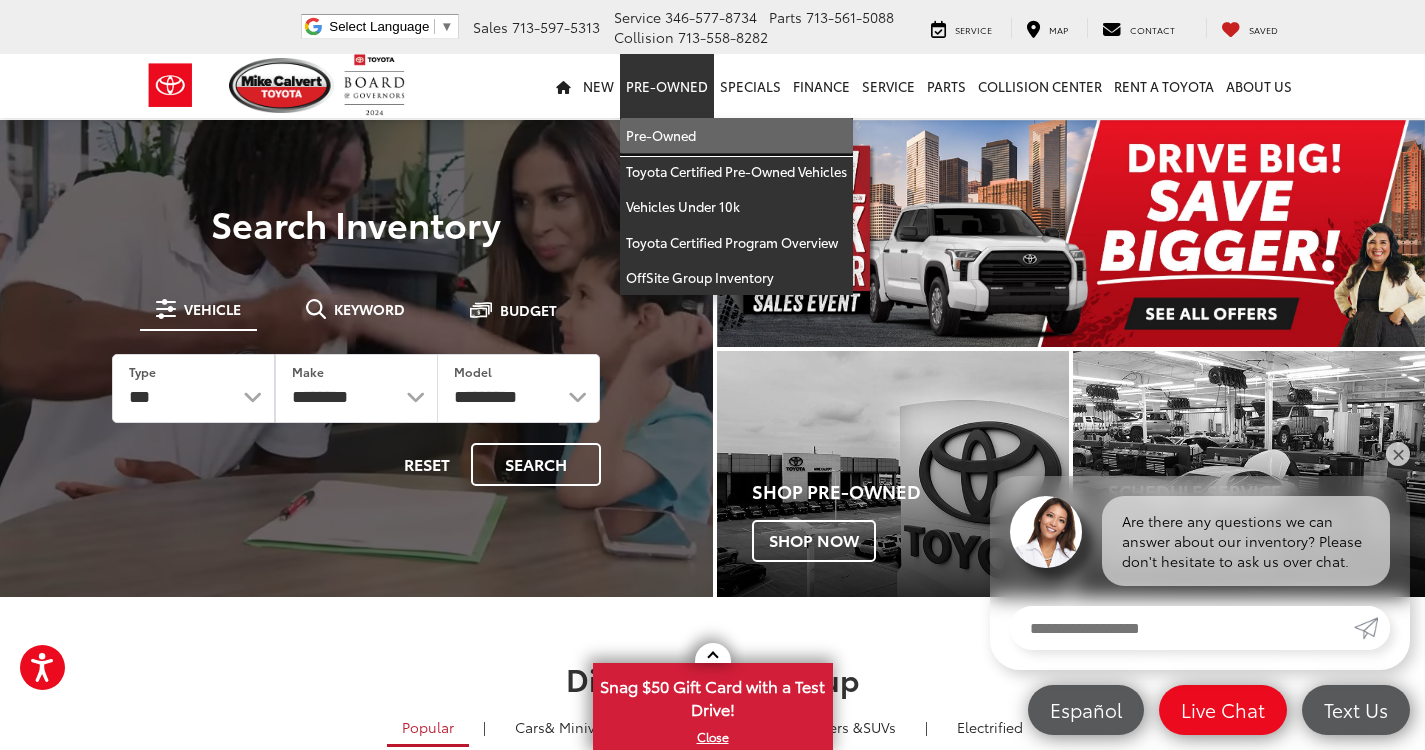 drag, startPoint x: 690, startPoint y: 129, endPoint x: 495, endPoint y: 2, distance: 232.71011 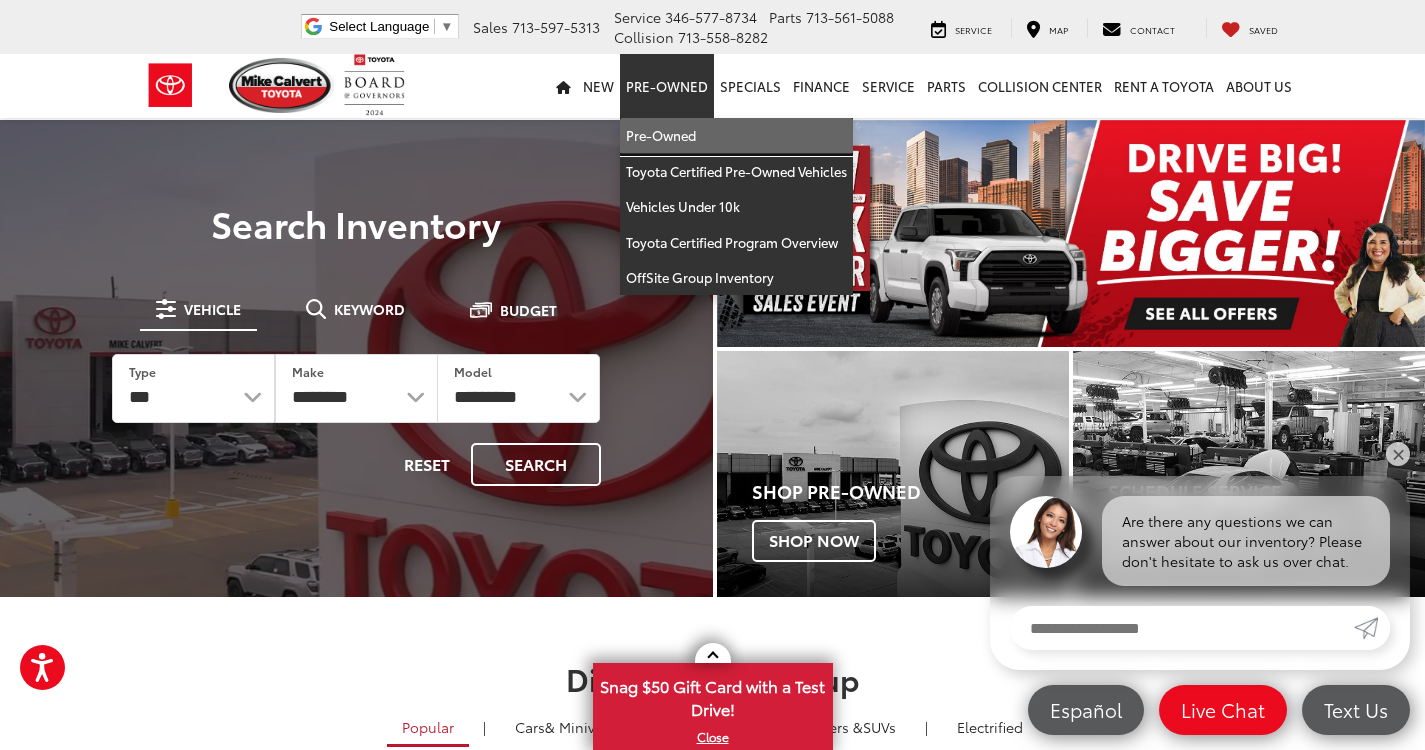 click on "Pre-Owned" at bounding box center (736, 136) 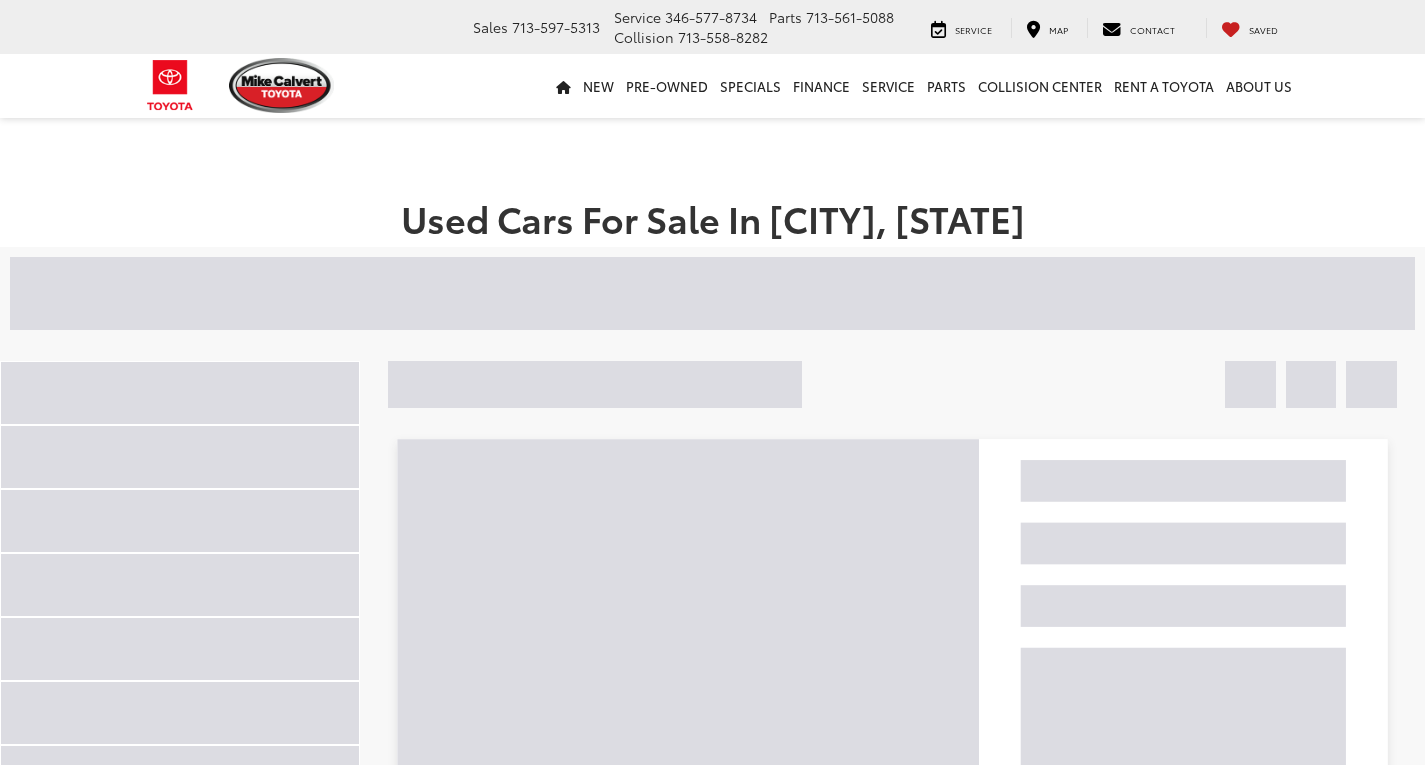 scroll, scrollTop: 0, scrollLeft: 0, axis: both 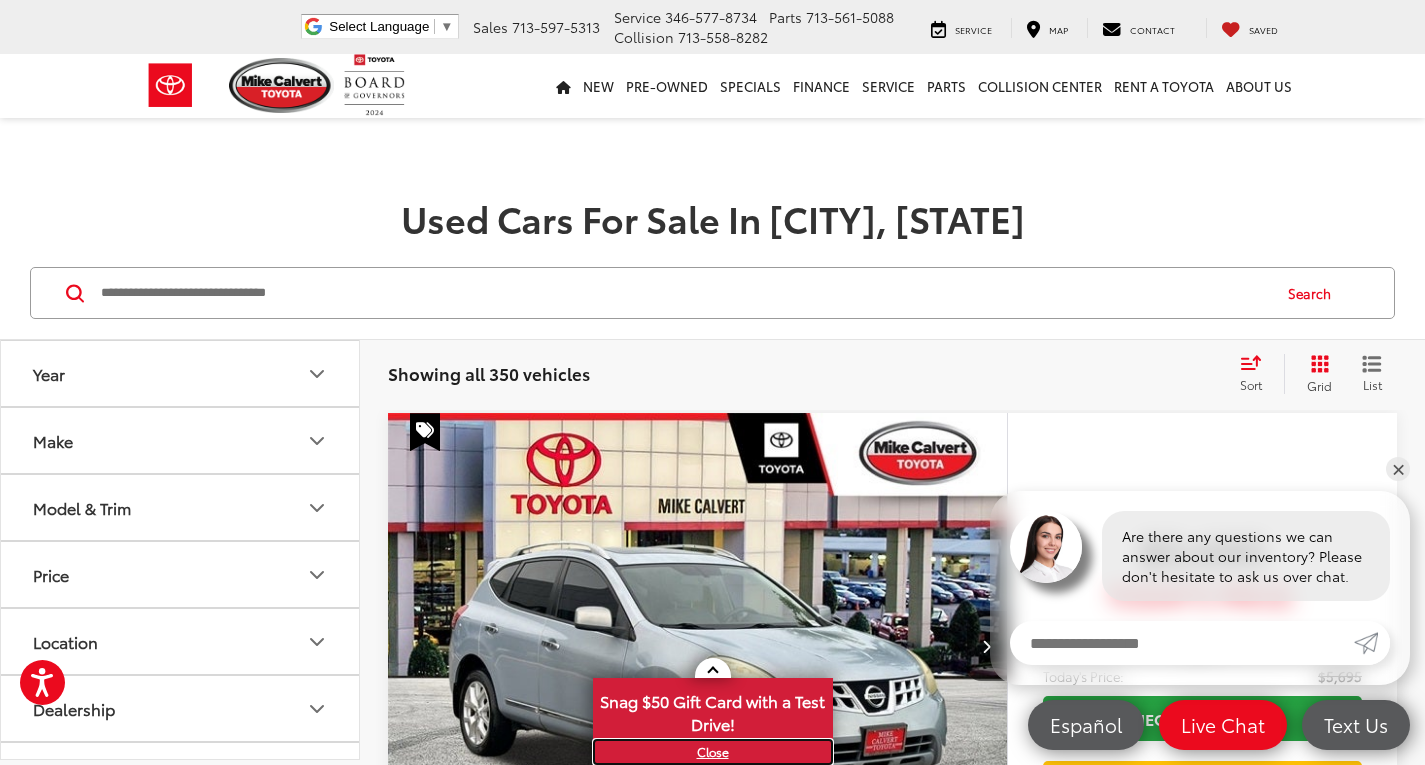 click on "X" at bounding box center (713, 752) 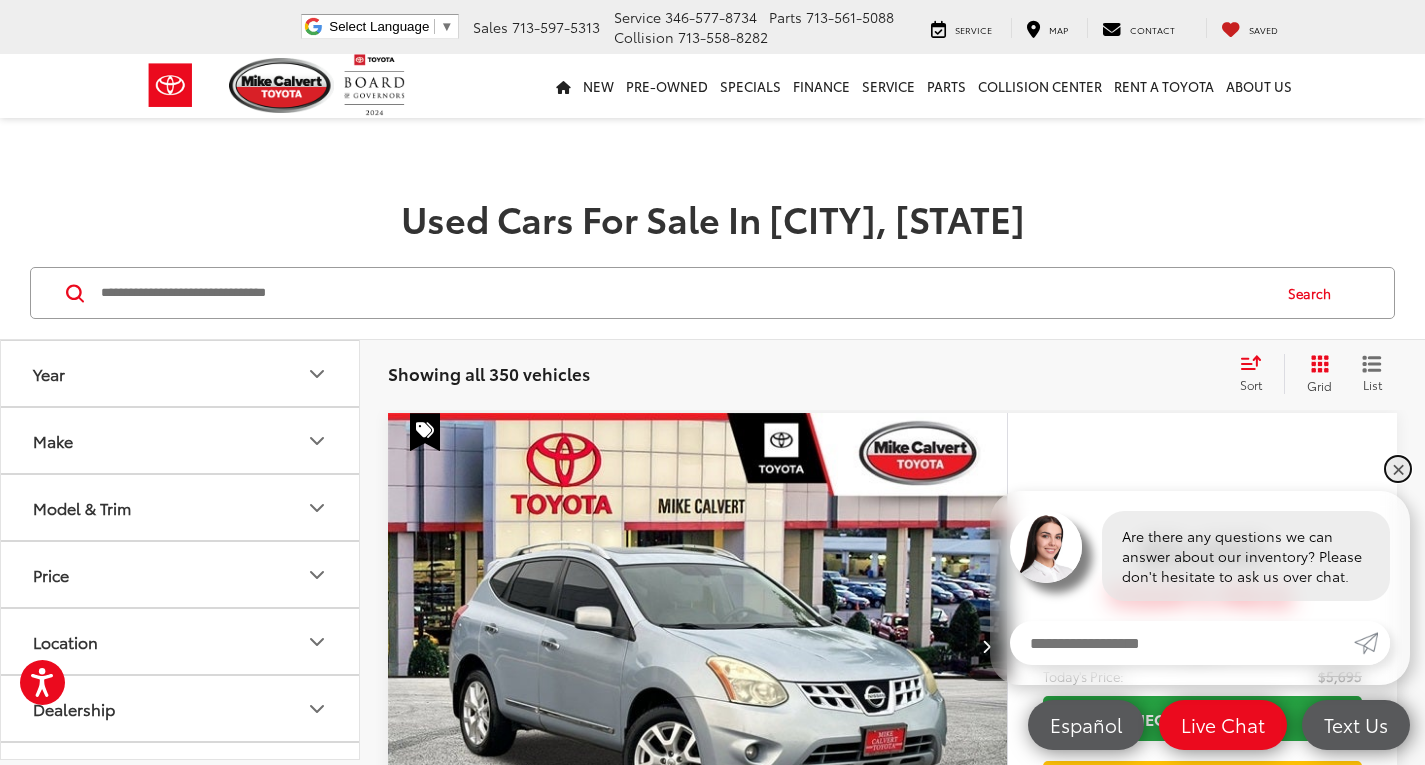 click on "✕" at bounding box center [1398, 469] 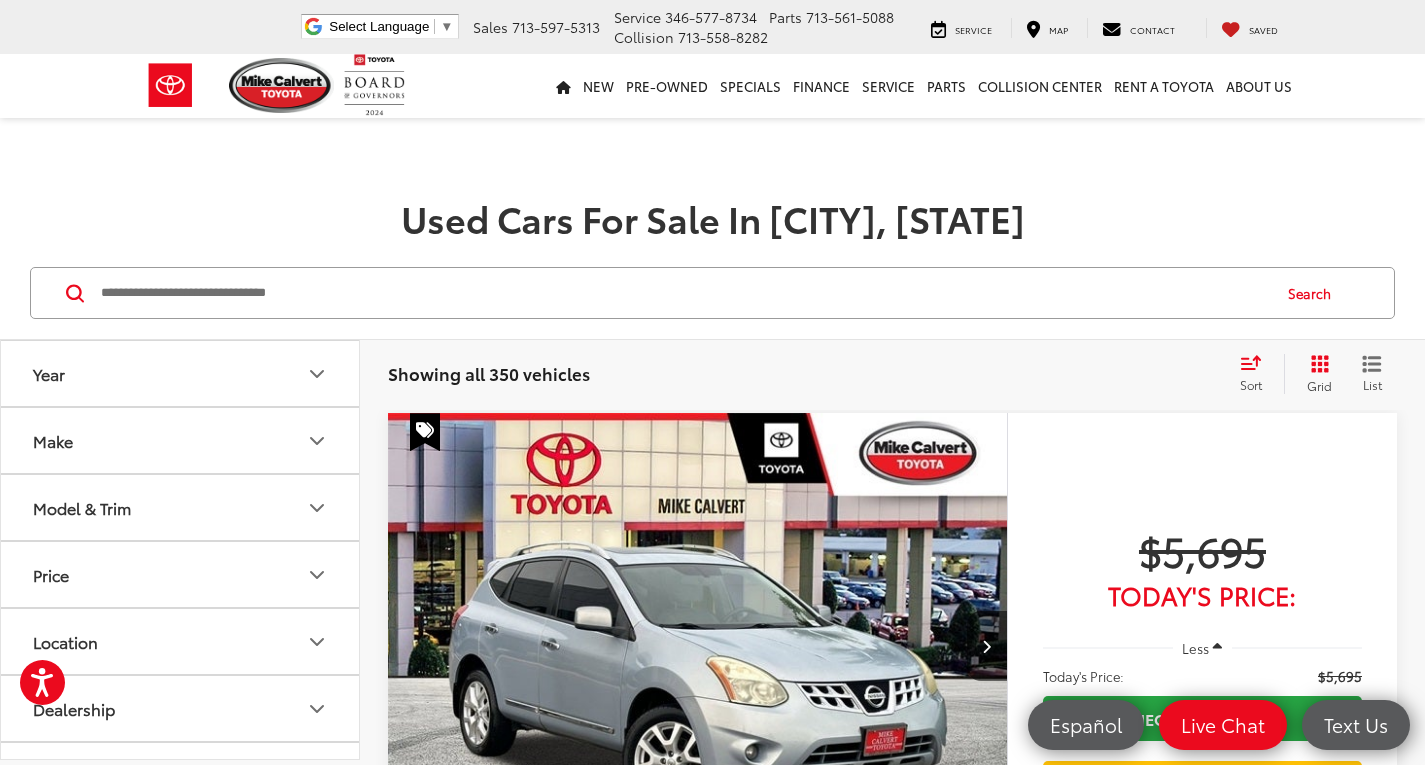 click 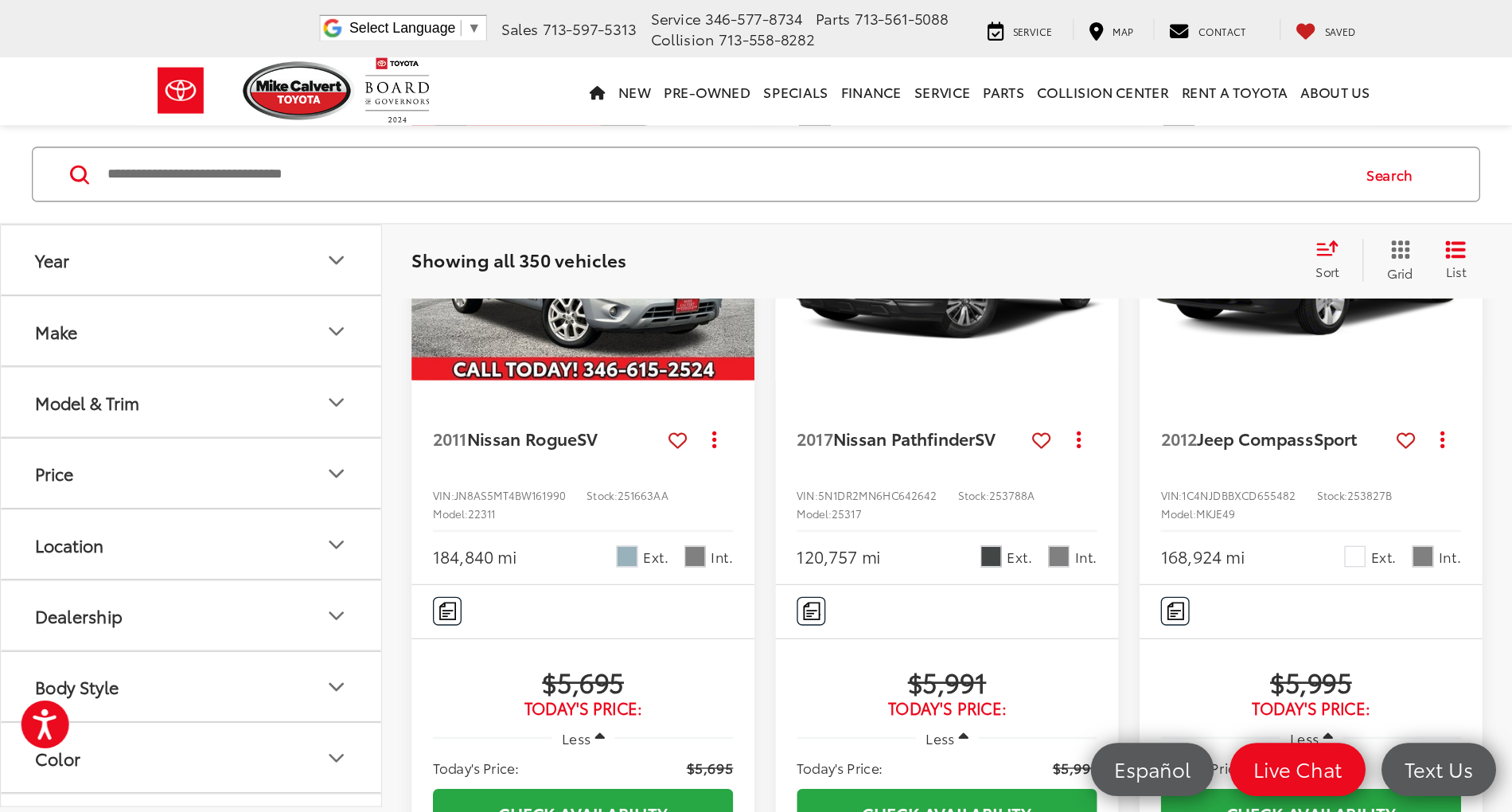 scroll, scrollTop: 239, scrollLeft: 0, axis: vertical 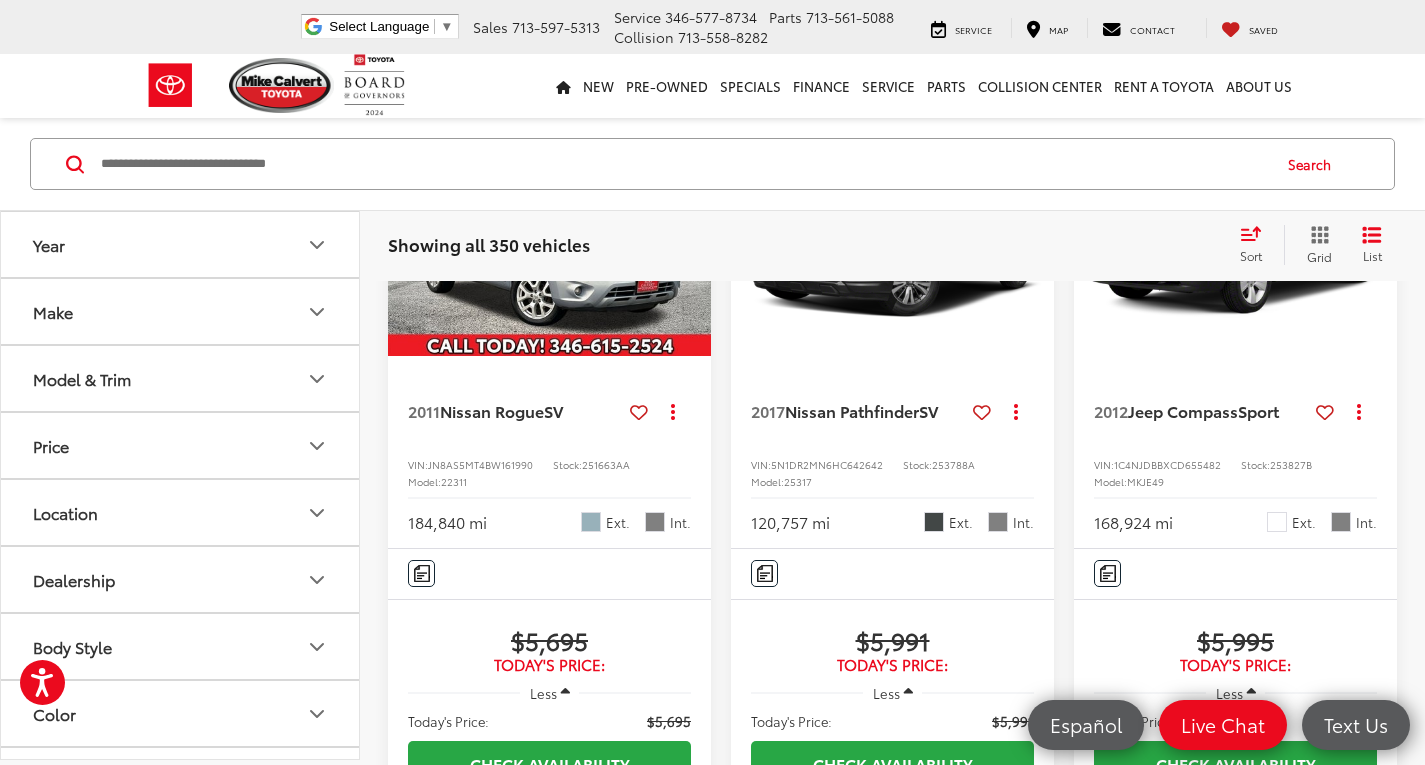 type 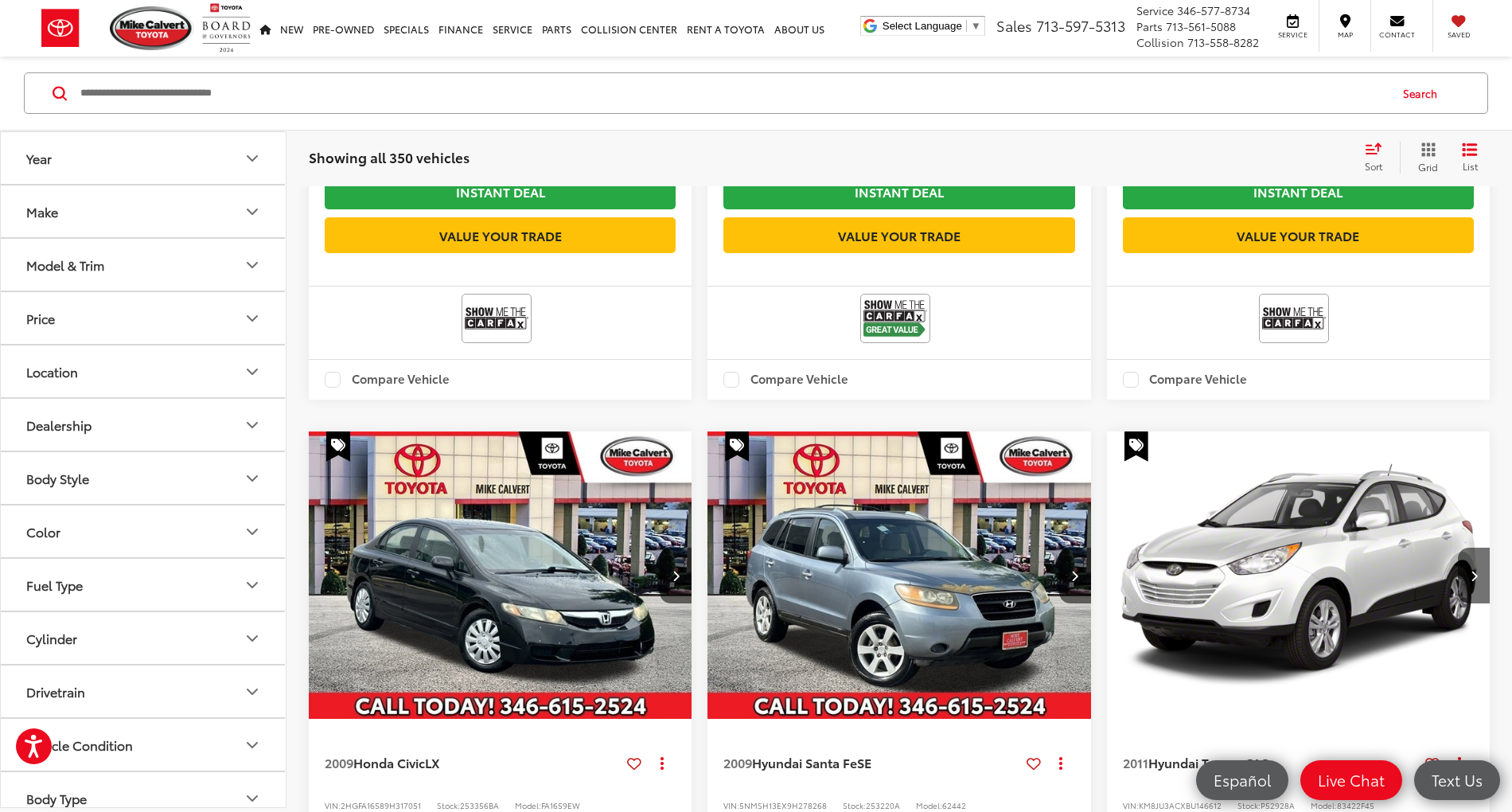 scroll, scrollTop: 1087, scrollLeft: 0, axis: vertical 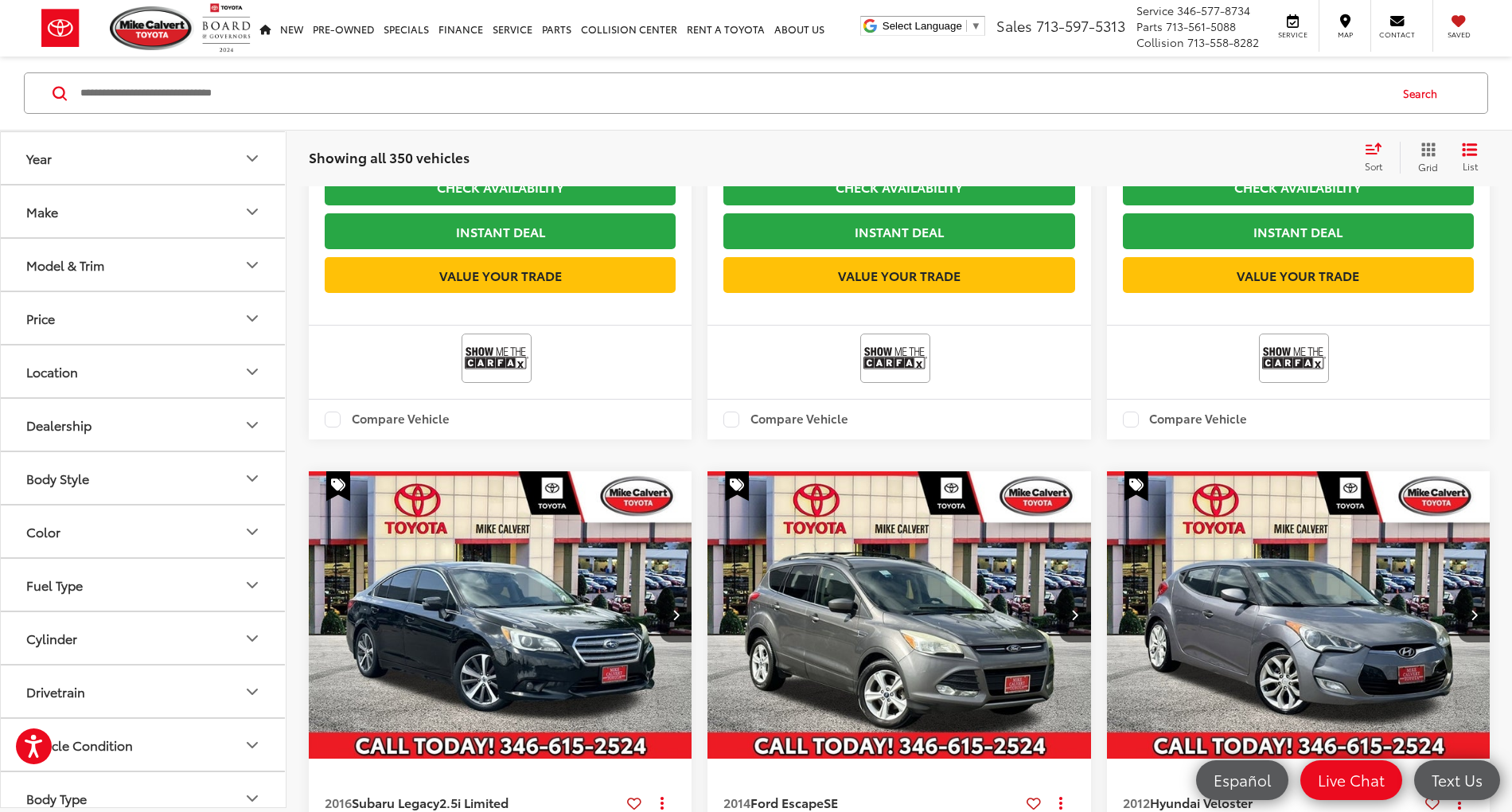 click on "2" at bounding box center (1205, 1400) 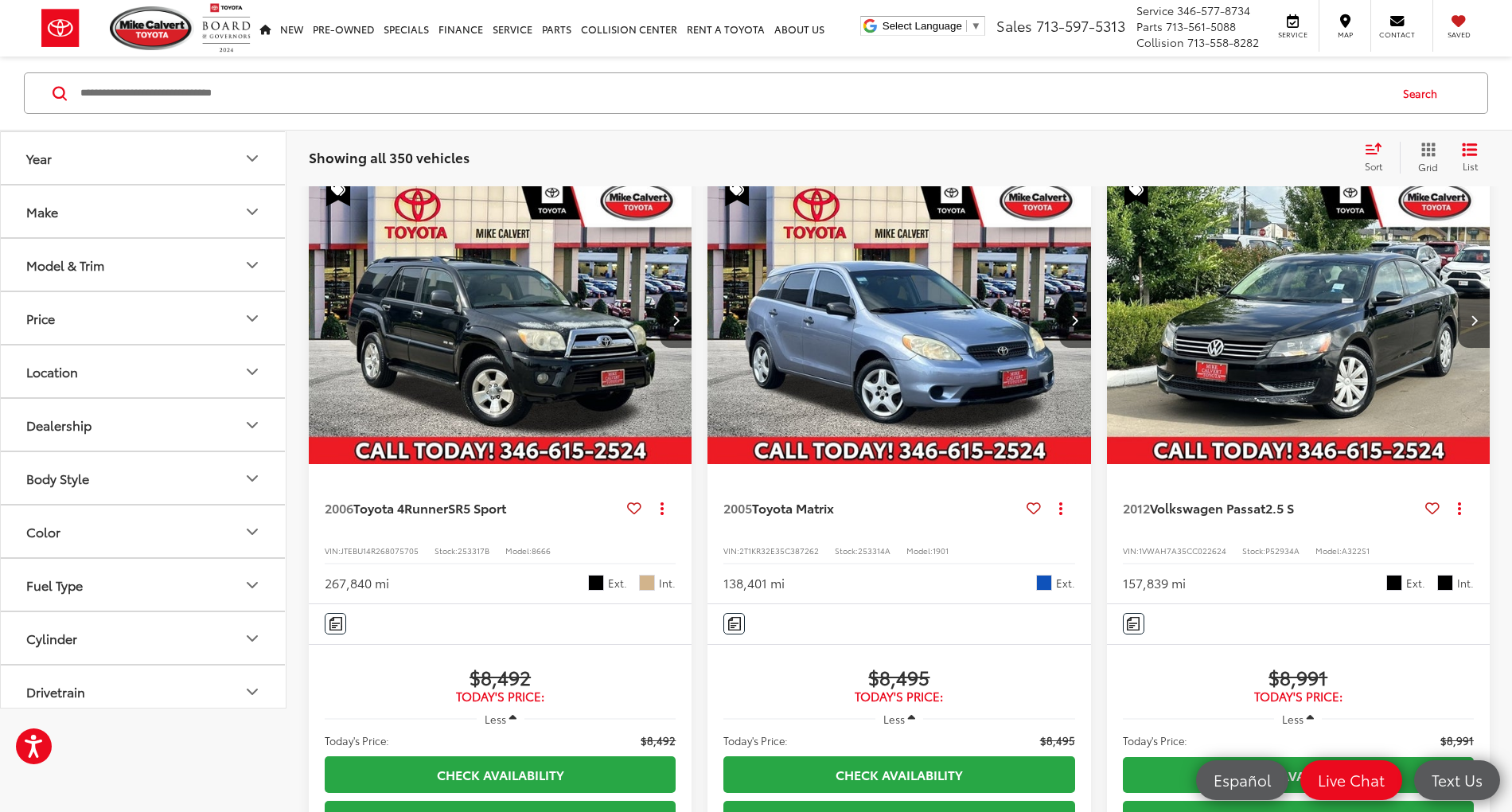 scroll, scrollTop: 0, scrollLeft: 0, axis: both 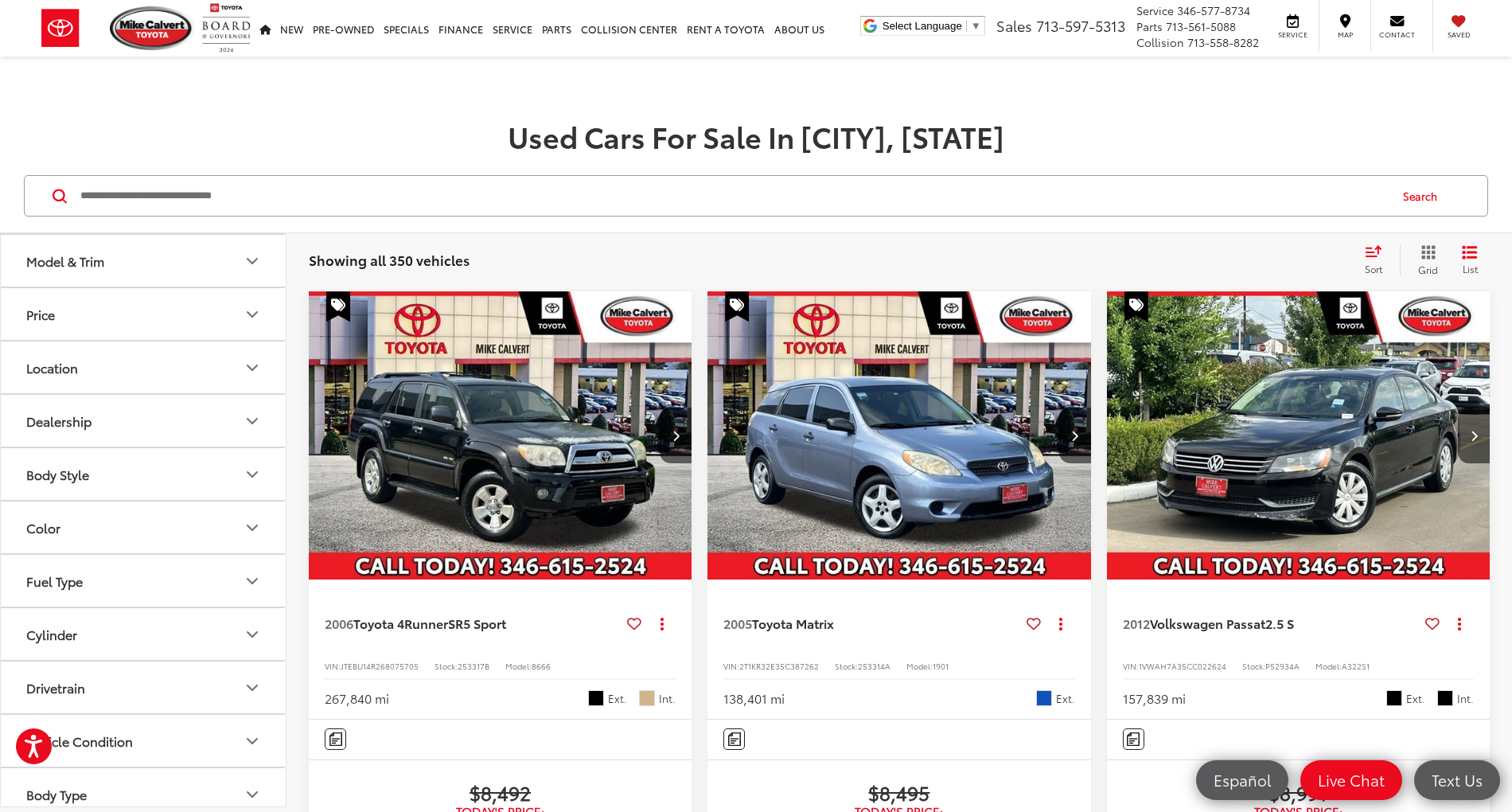 click on "Sort" at bounding box center (1378, 260) 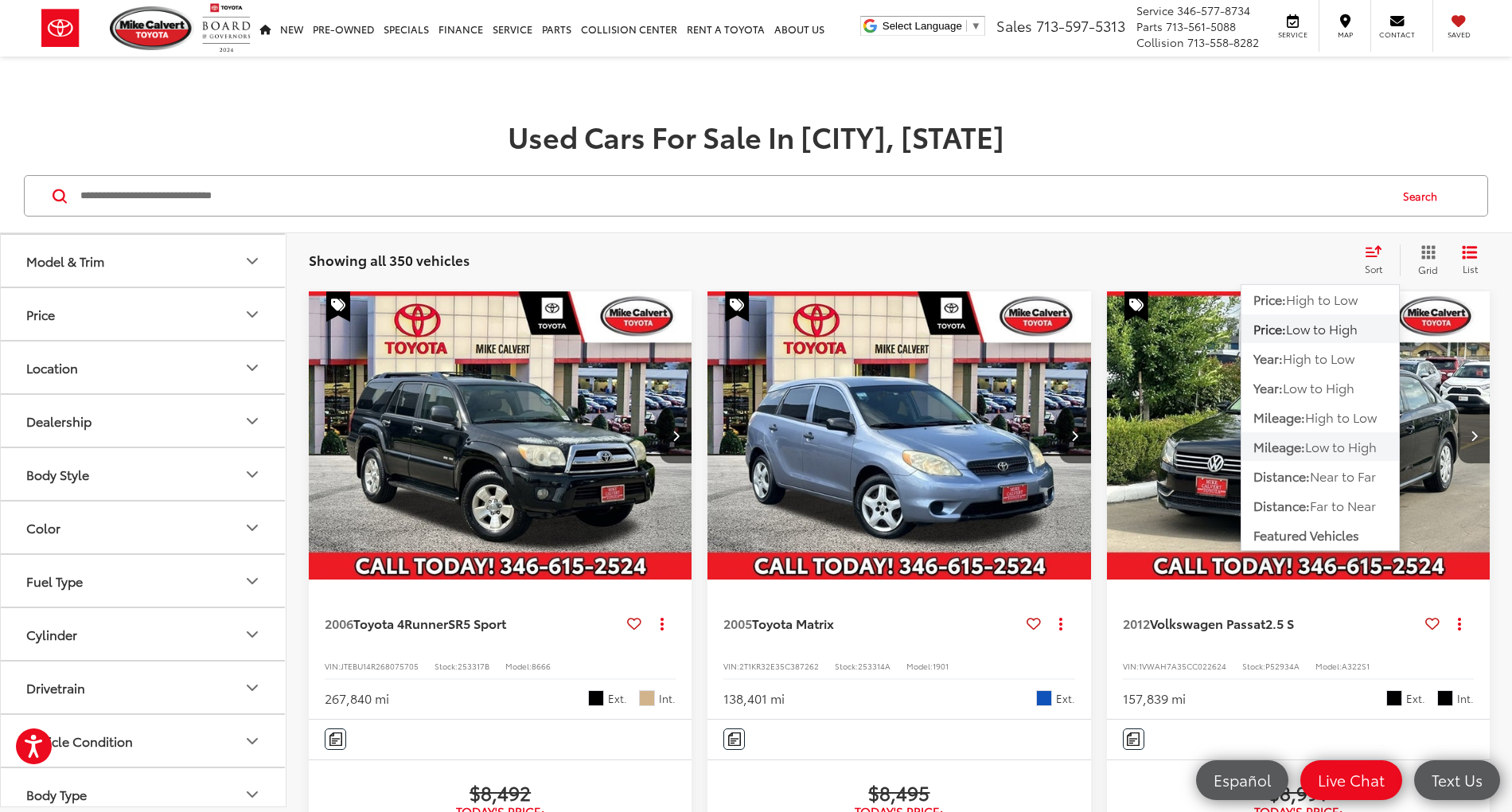 click on "Low to High" at bounding box center [1341, 446] 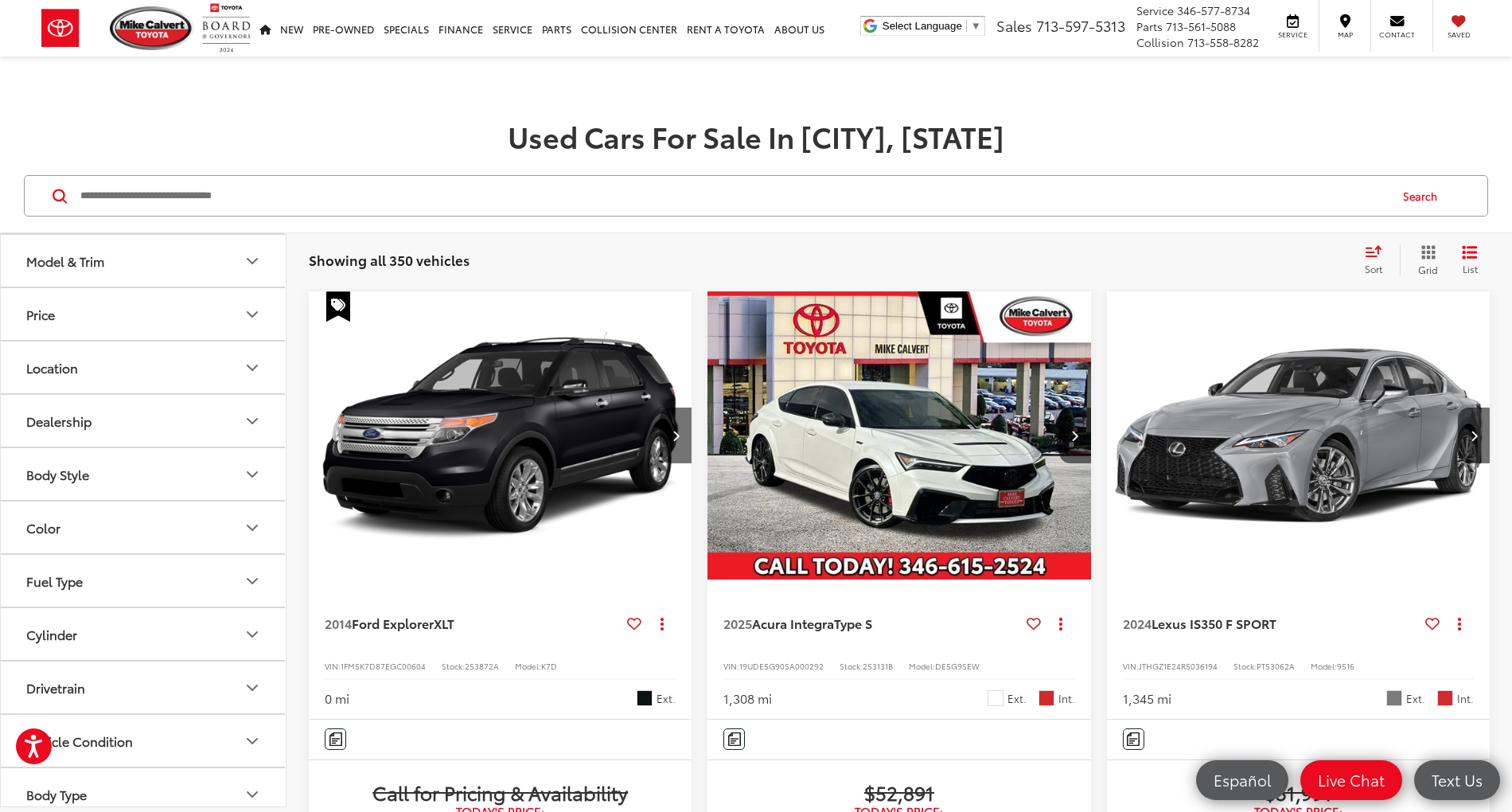 click on "Price" at bounding box center [144, 314] 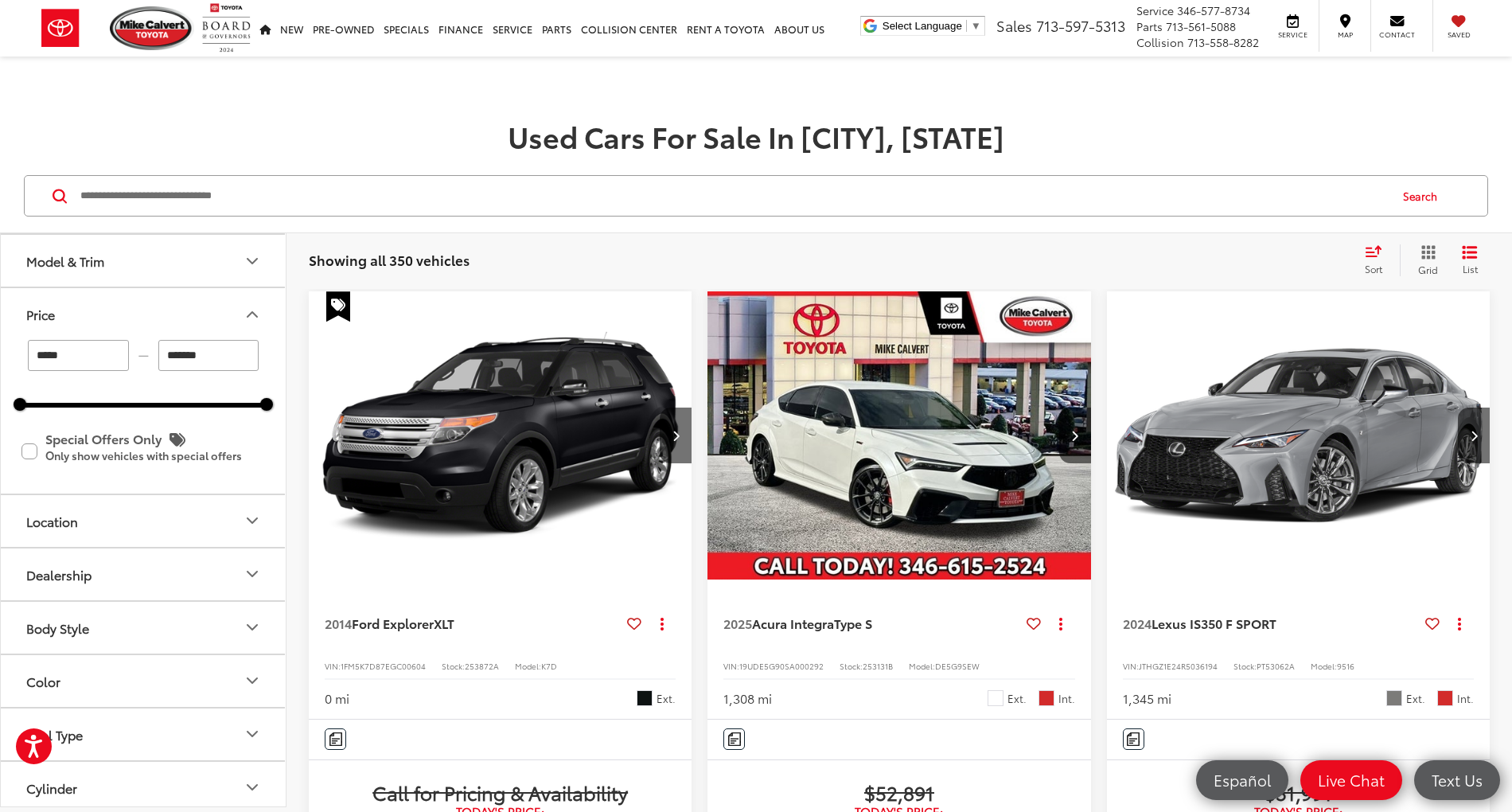 click on "*******" at bounding box center (208, 355) 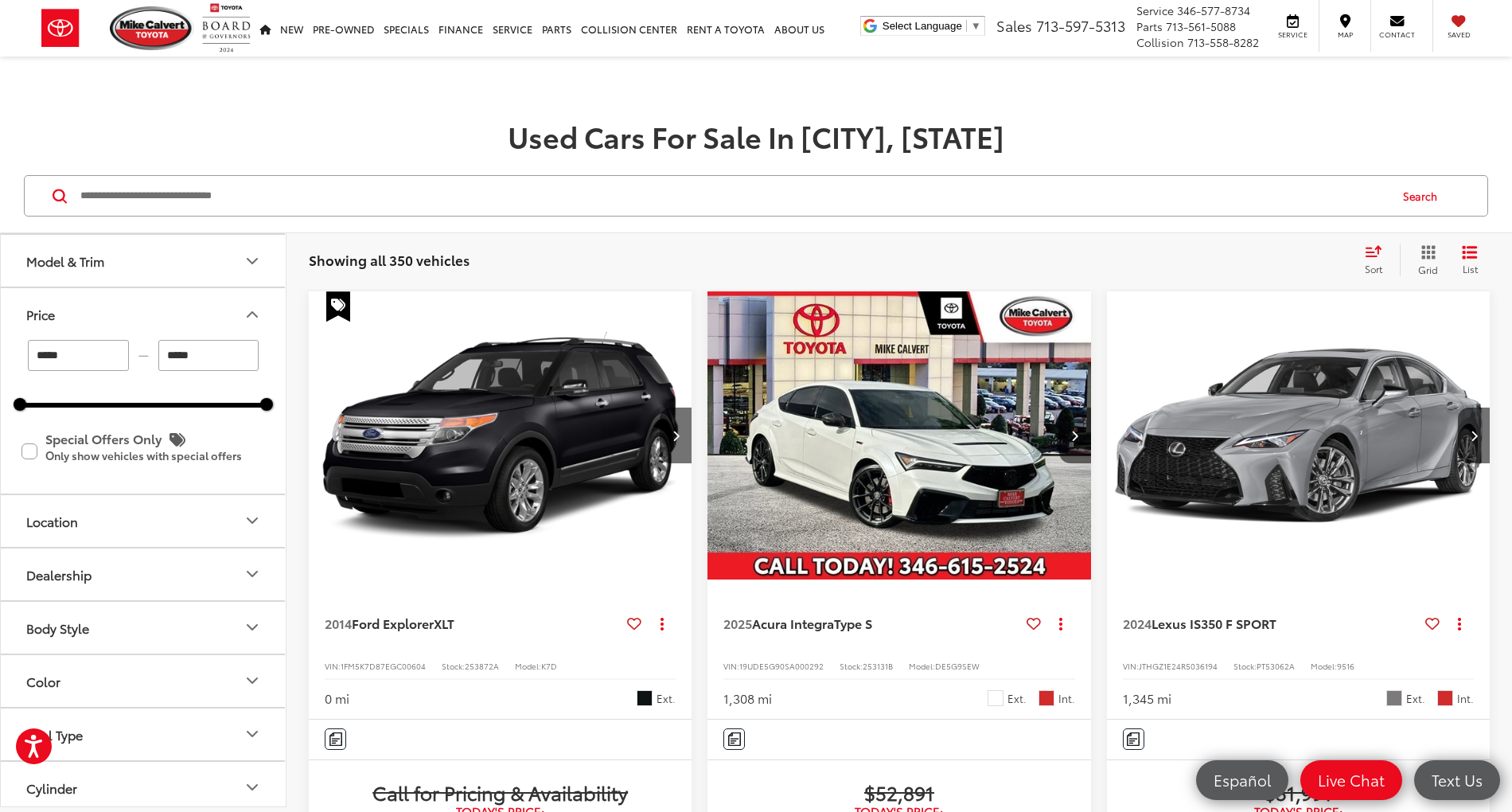 type on "******" 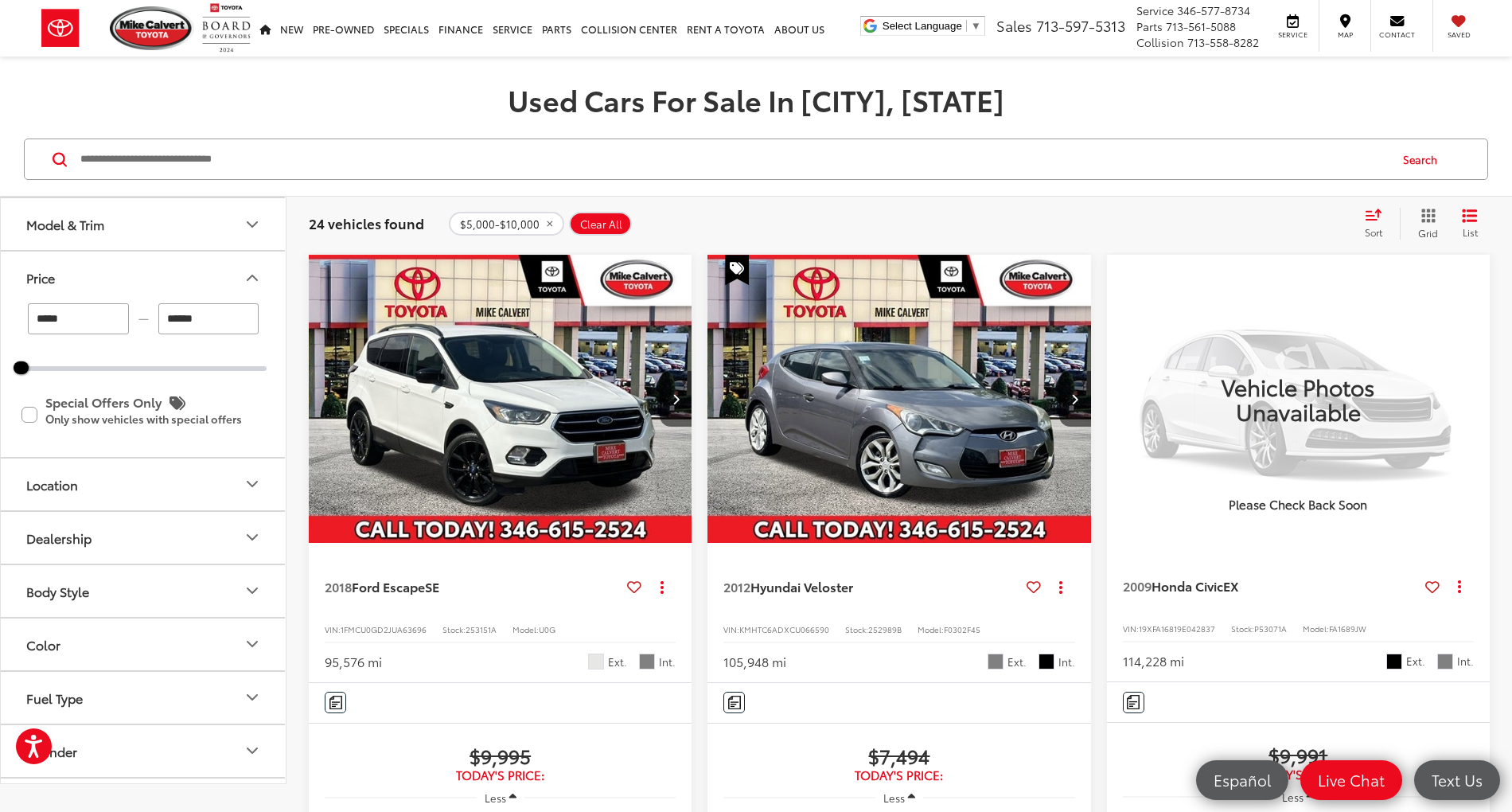scroll, scrollTop: 0, scrollLeft: 0, axis: both 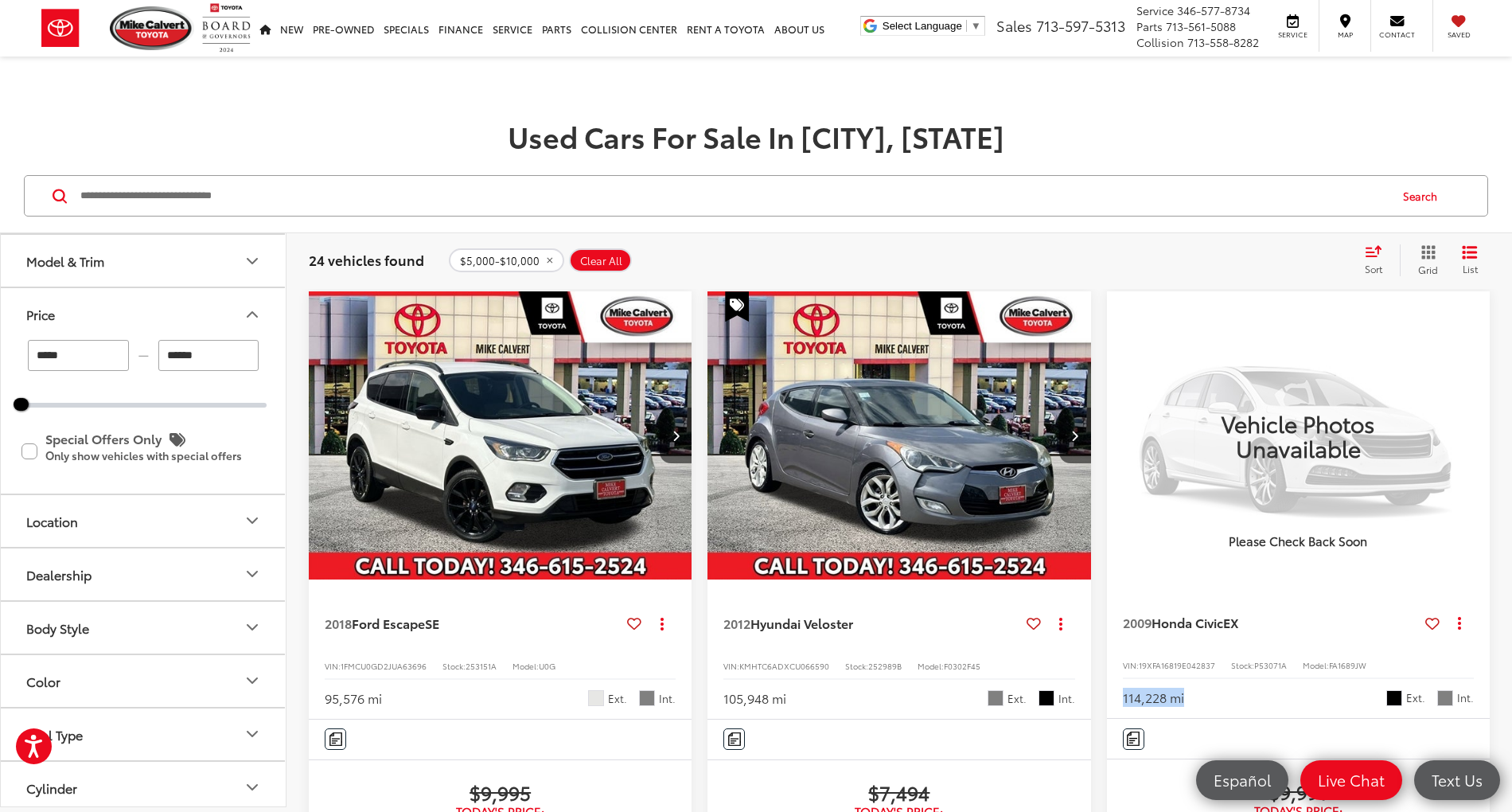 drag, startPoint x: 922, startPoint y: 627, endPoint x: 1042, endPoint y: 624, distance: 120.03749 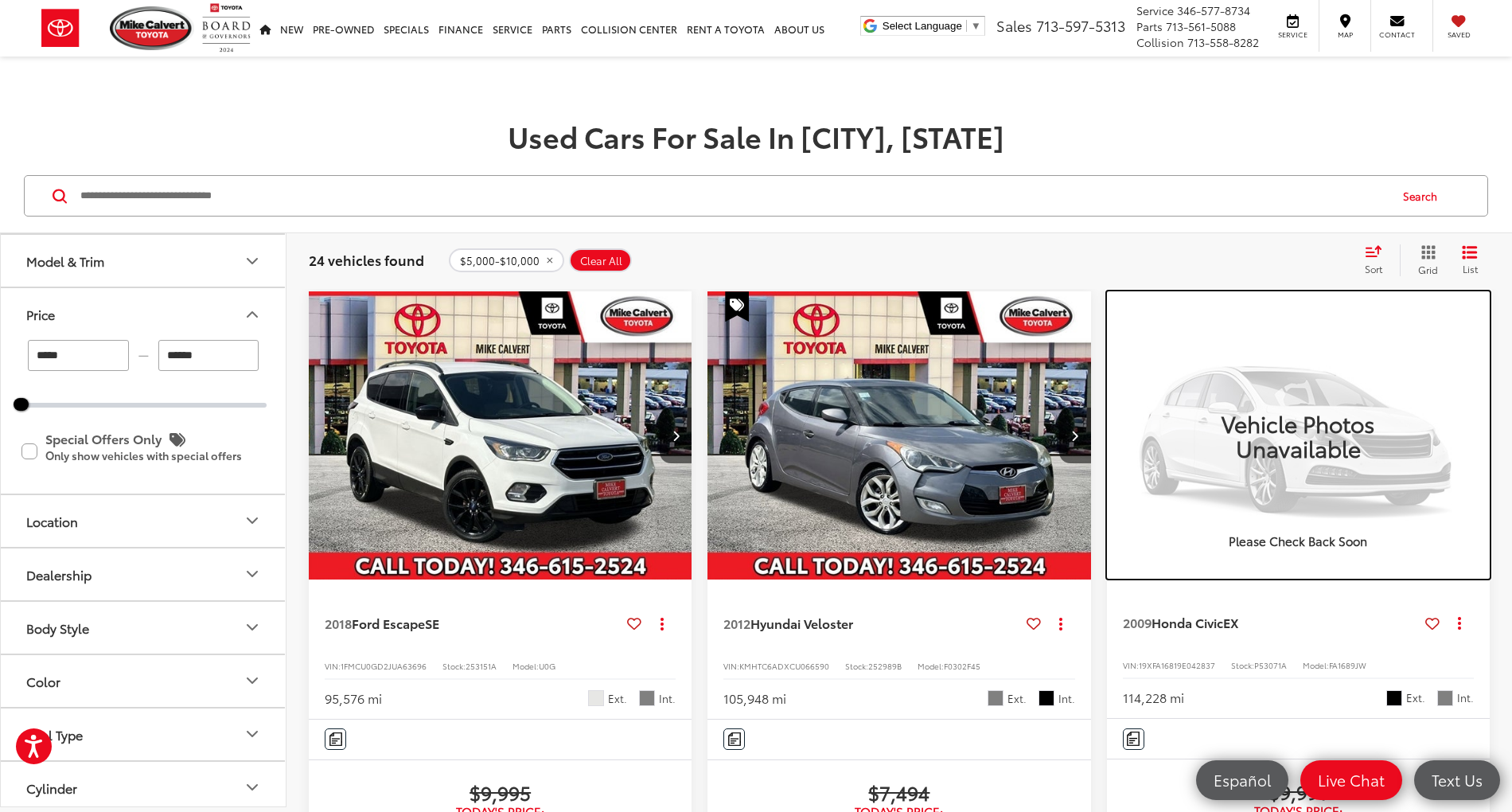 click 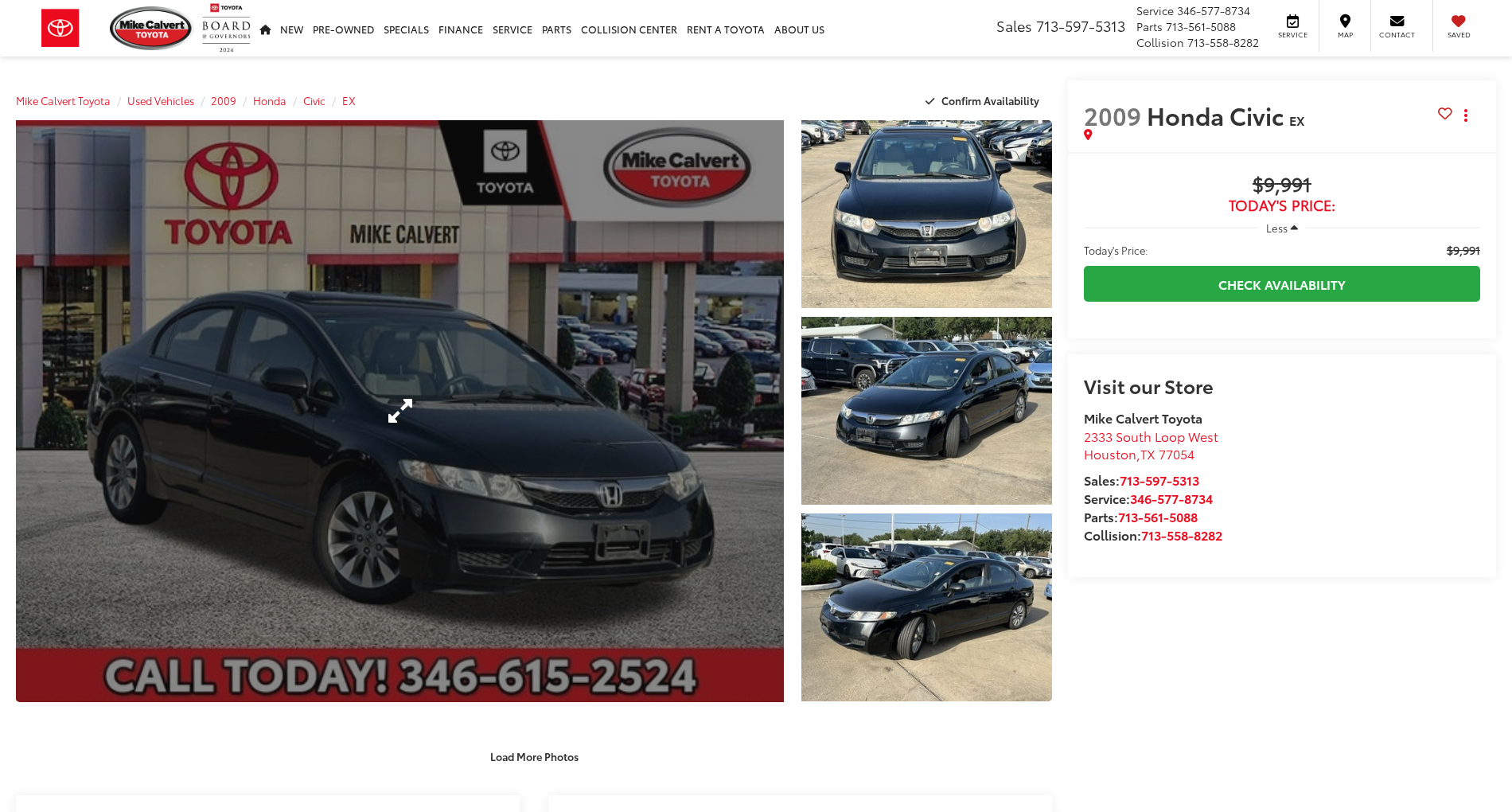 scroll, scrollTop: 0, scrollLeft: 0, axis: both 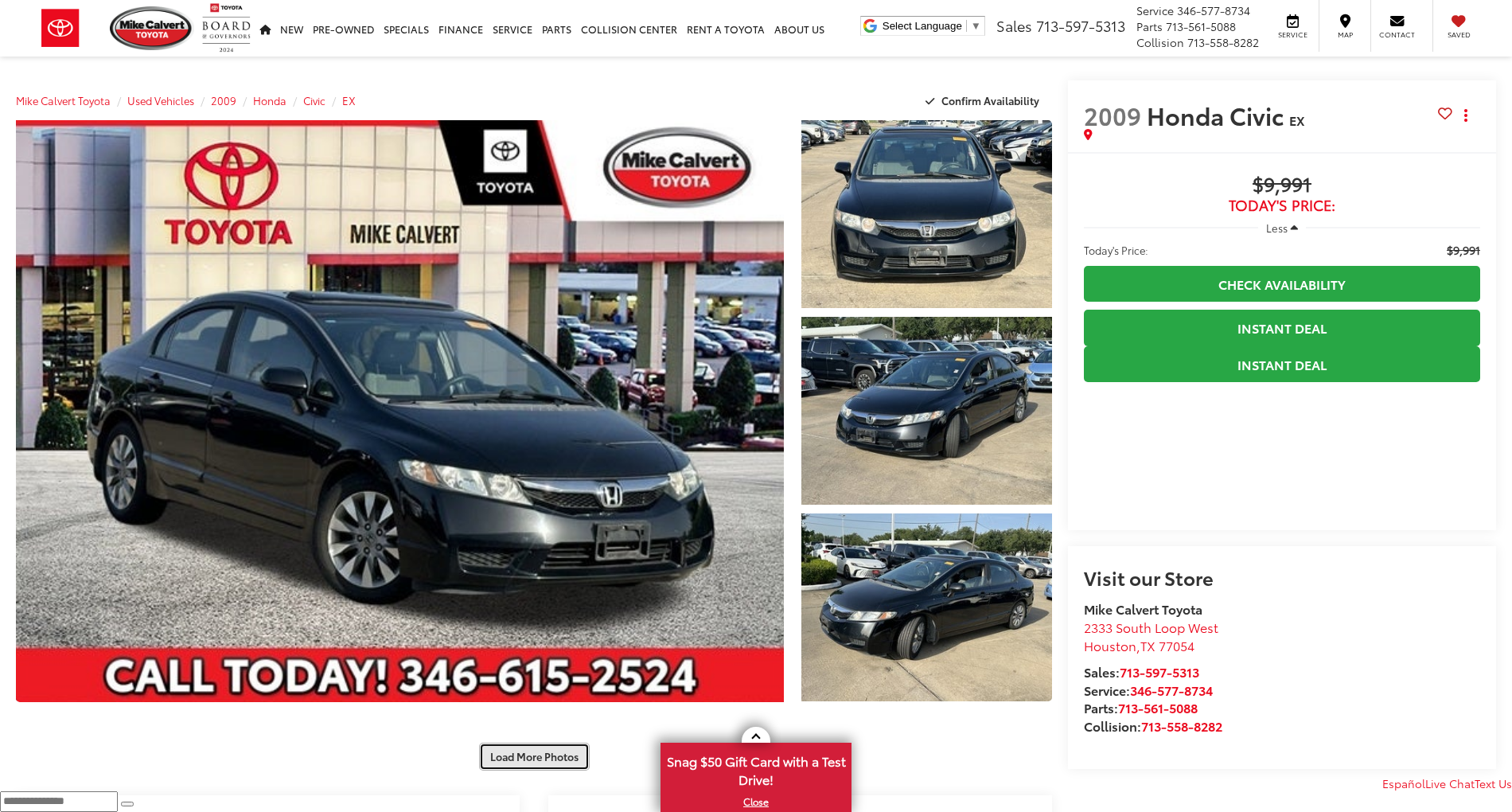 click on "Load More Photos" at bounding box center [534, 756] 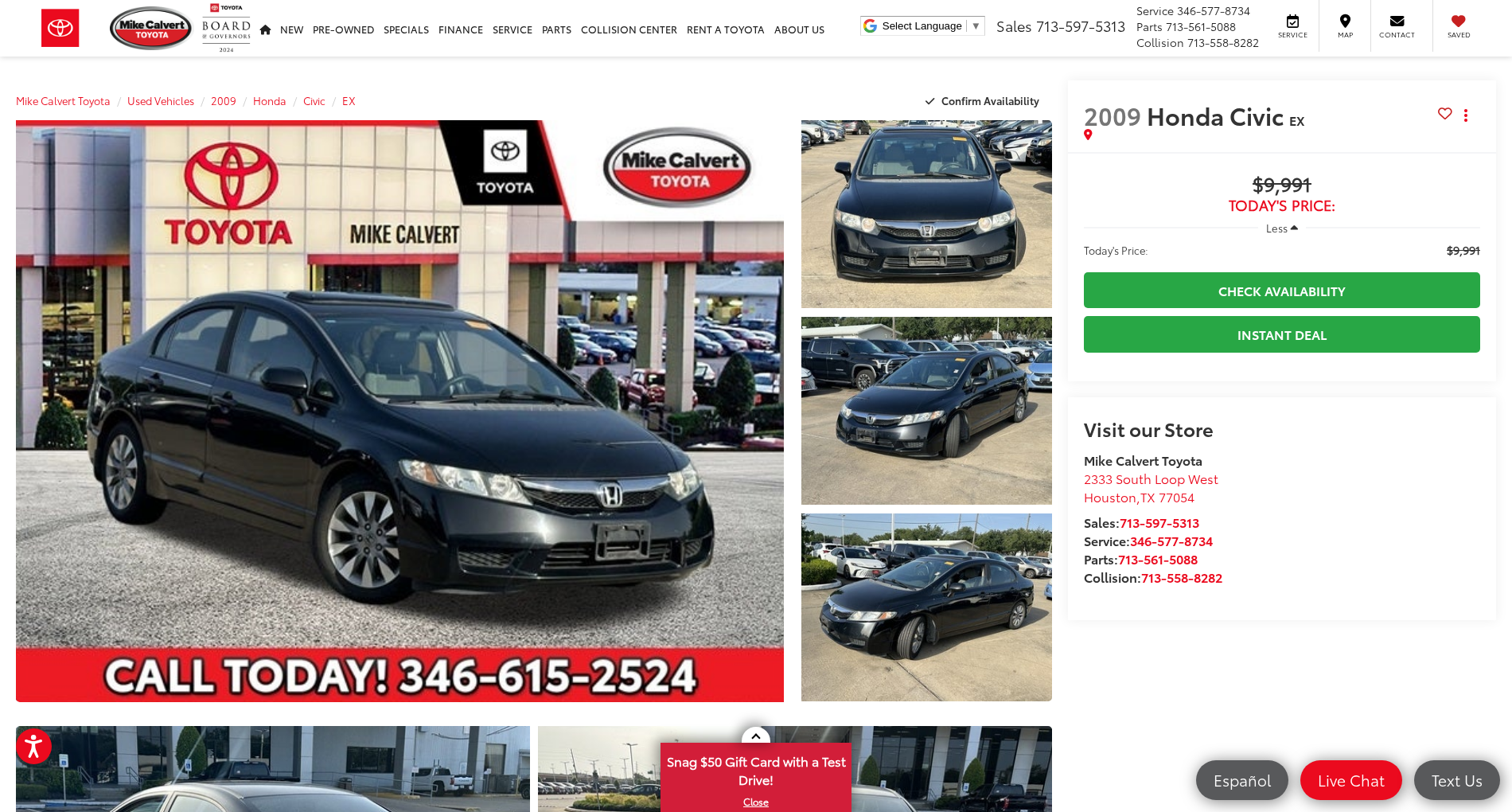 scroll, scrollTop: 0, scrollLeft: 0, axis: both 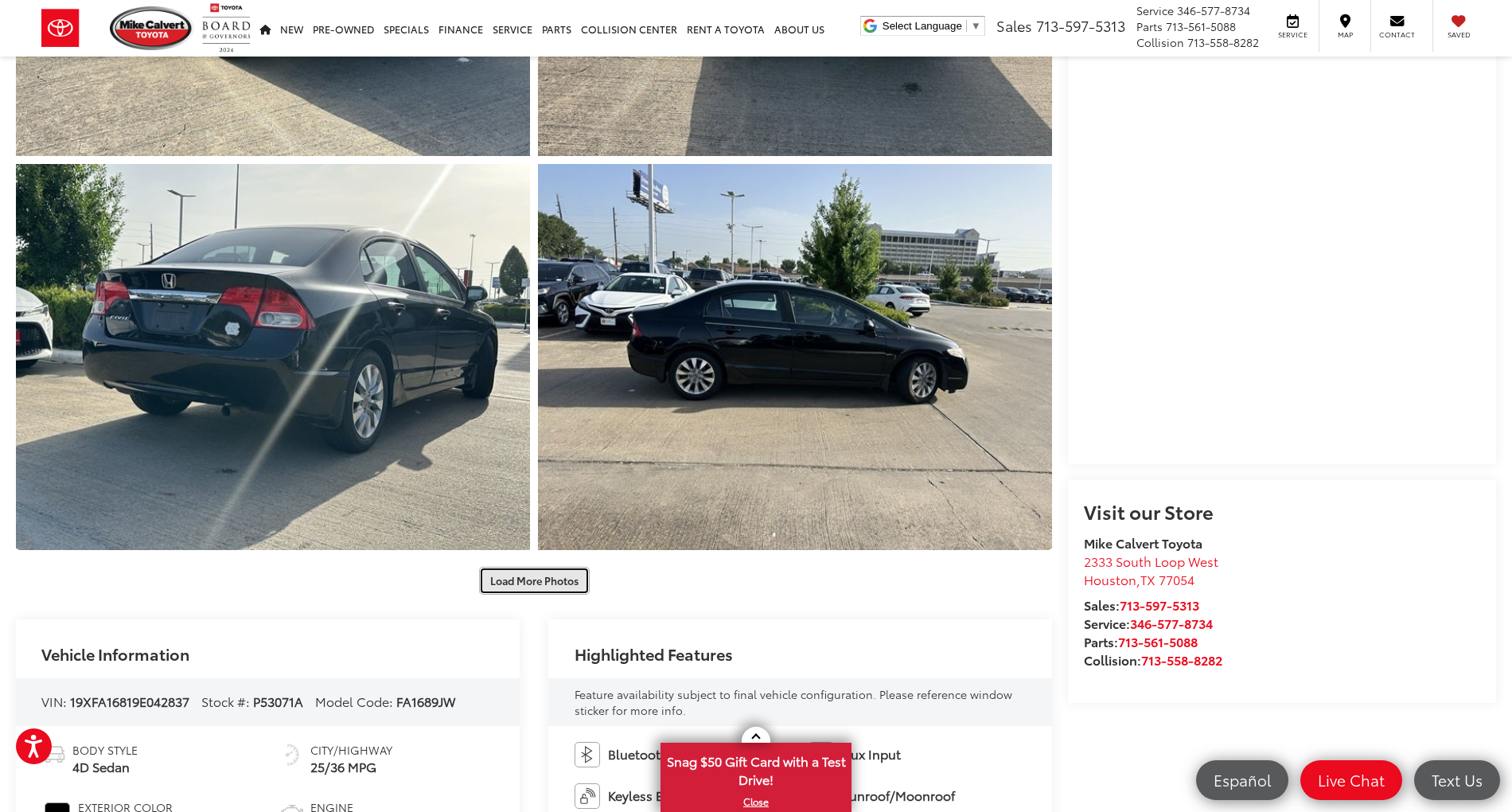 click on "Load More Photos" at bounding box center (534, 580) 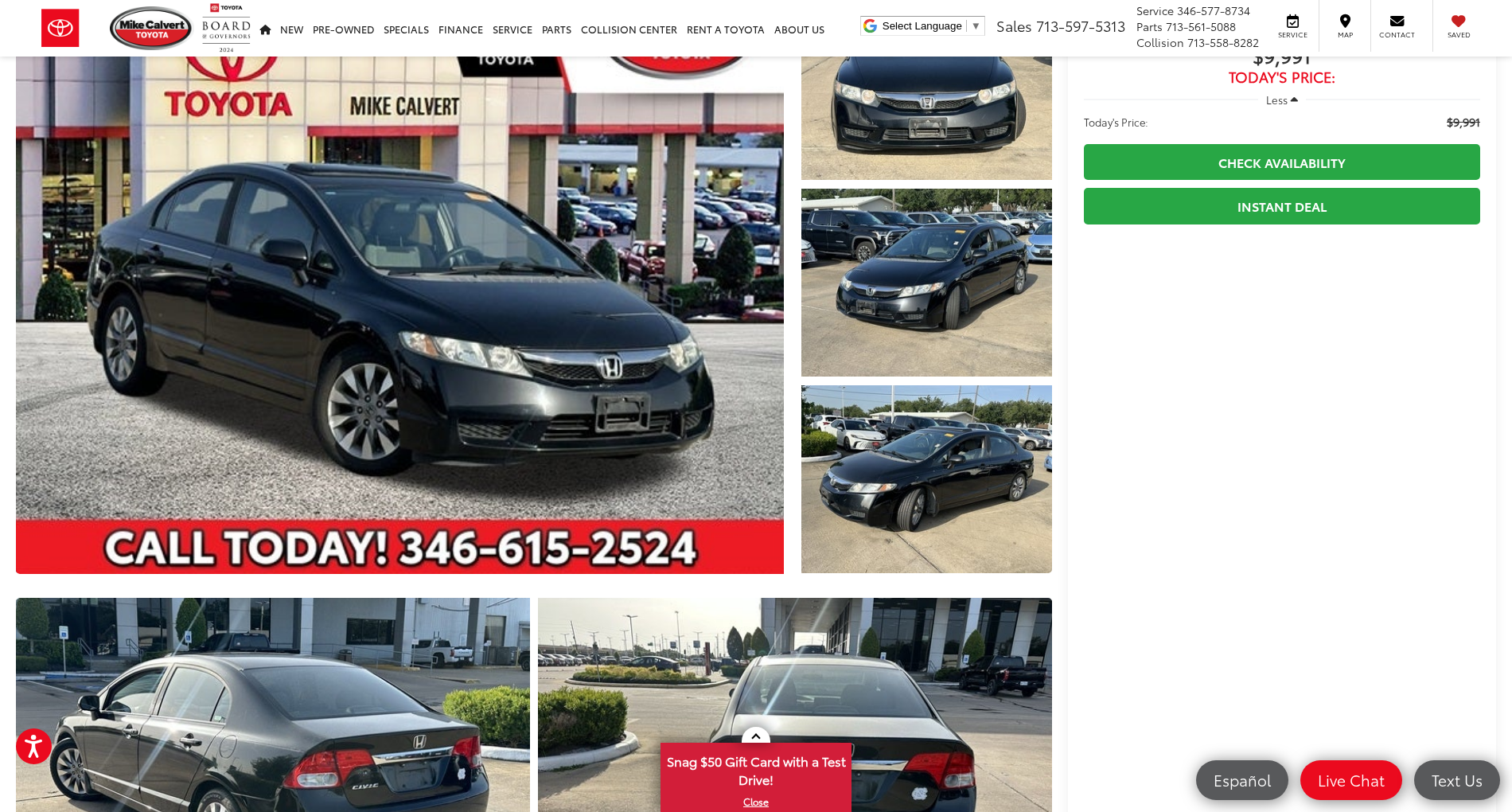 scroll, scrollTop: 0, scrollLeft: 0, axis: both 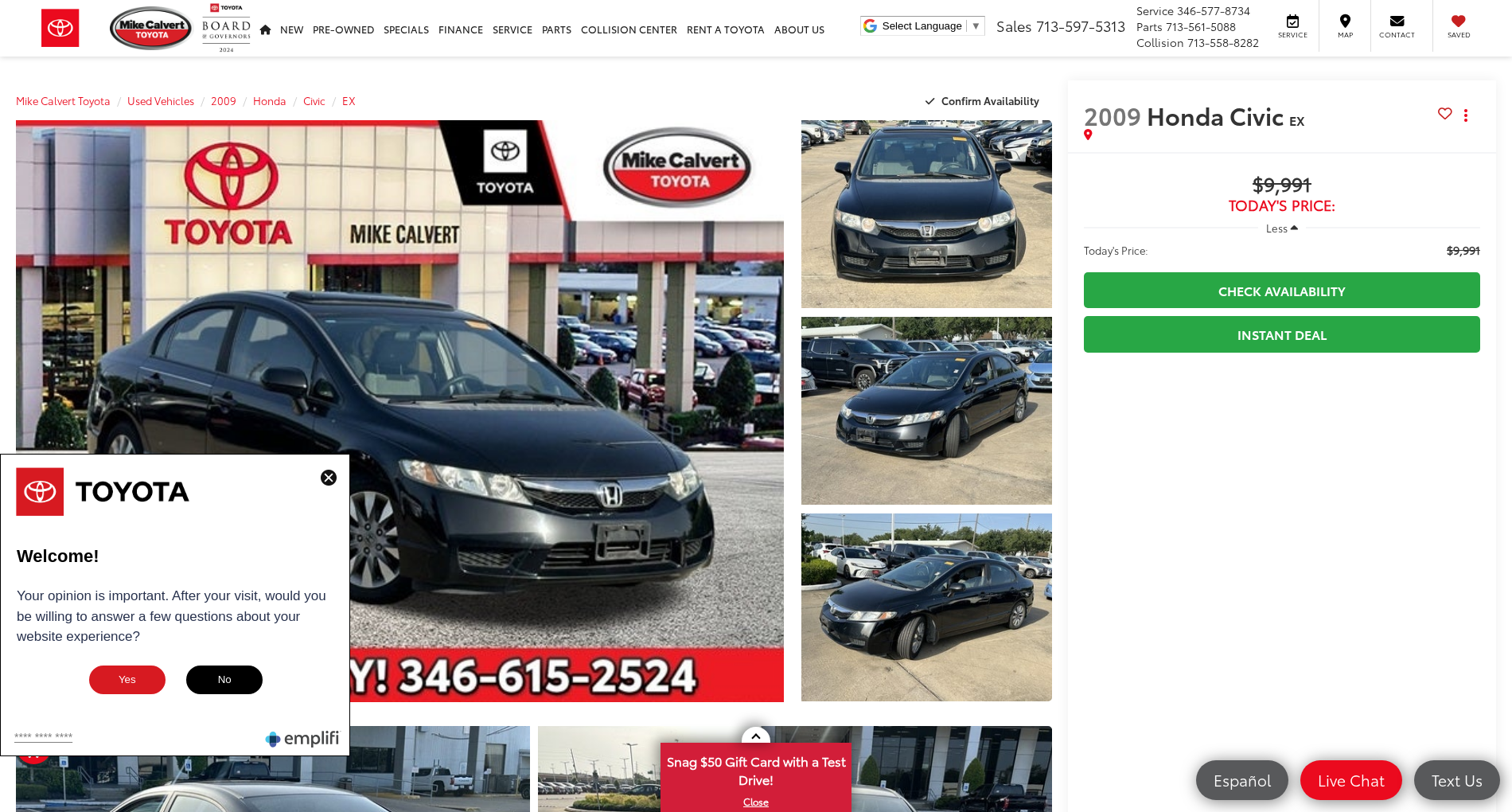 click at bounding box center [329, 478] 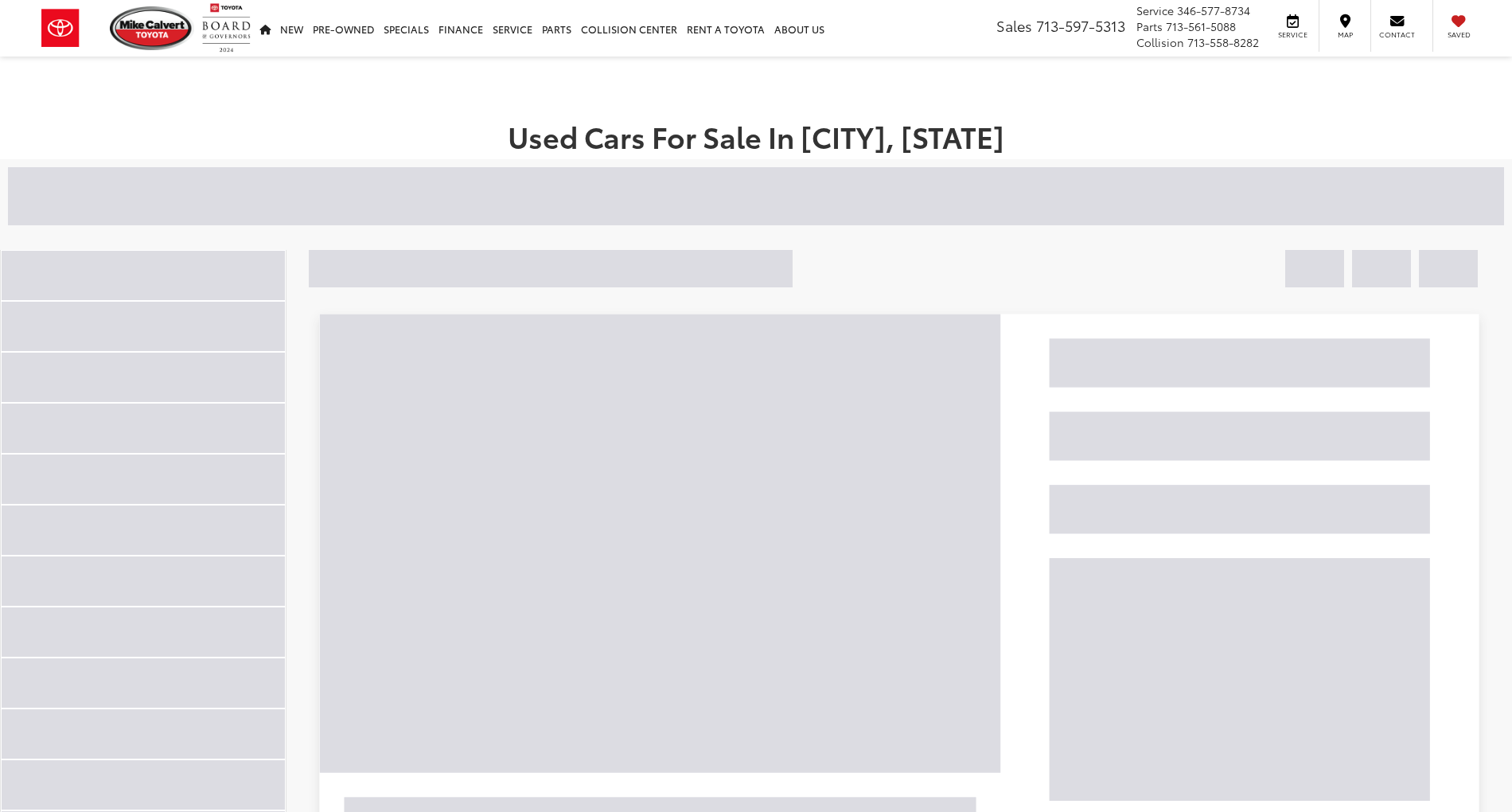 scroll, scrollTop: 0, scrollLeft: 0, axis: both 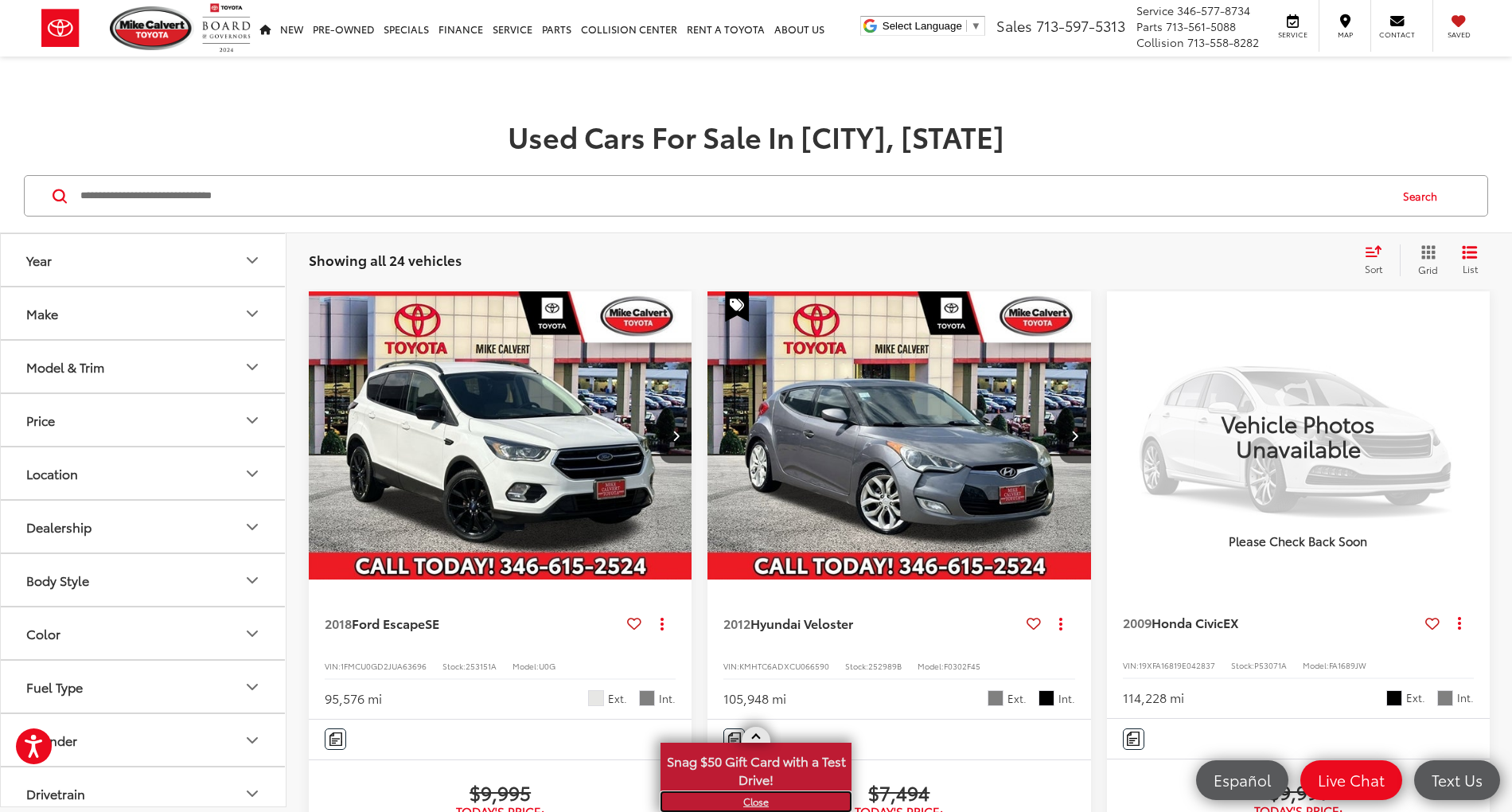 click on "X" at bounding box center [756, 802] 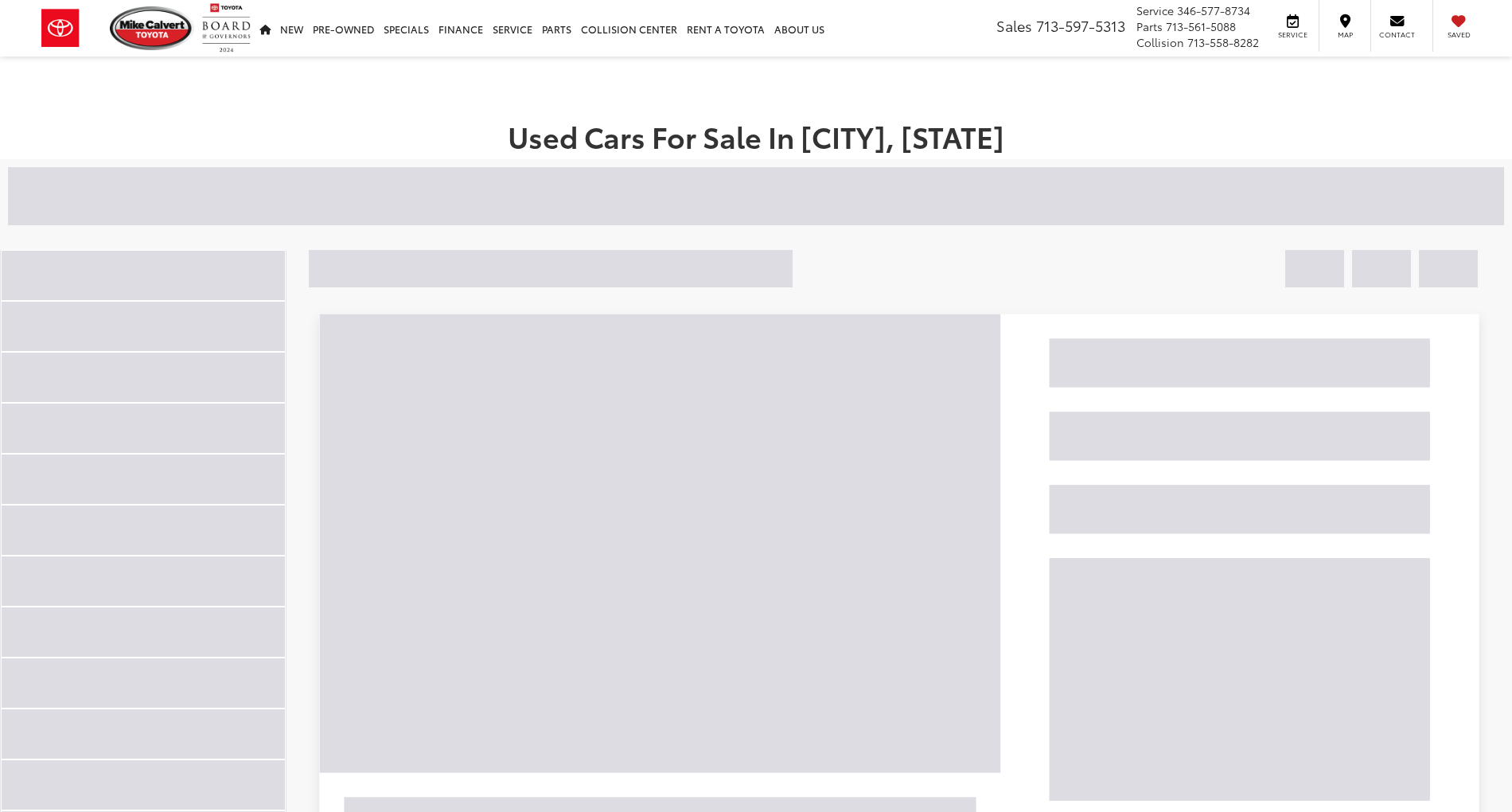 scroll, scrollTop: 0, scrollLeft: 0, axis: both 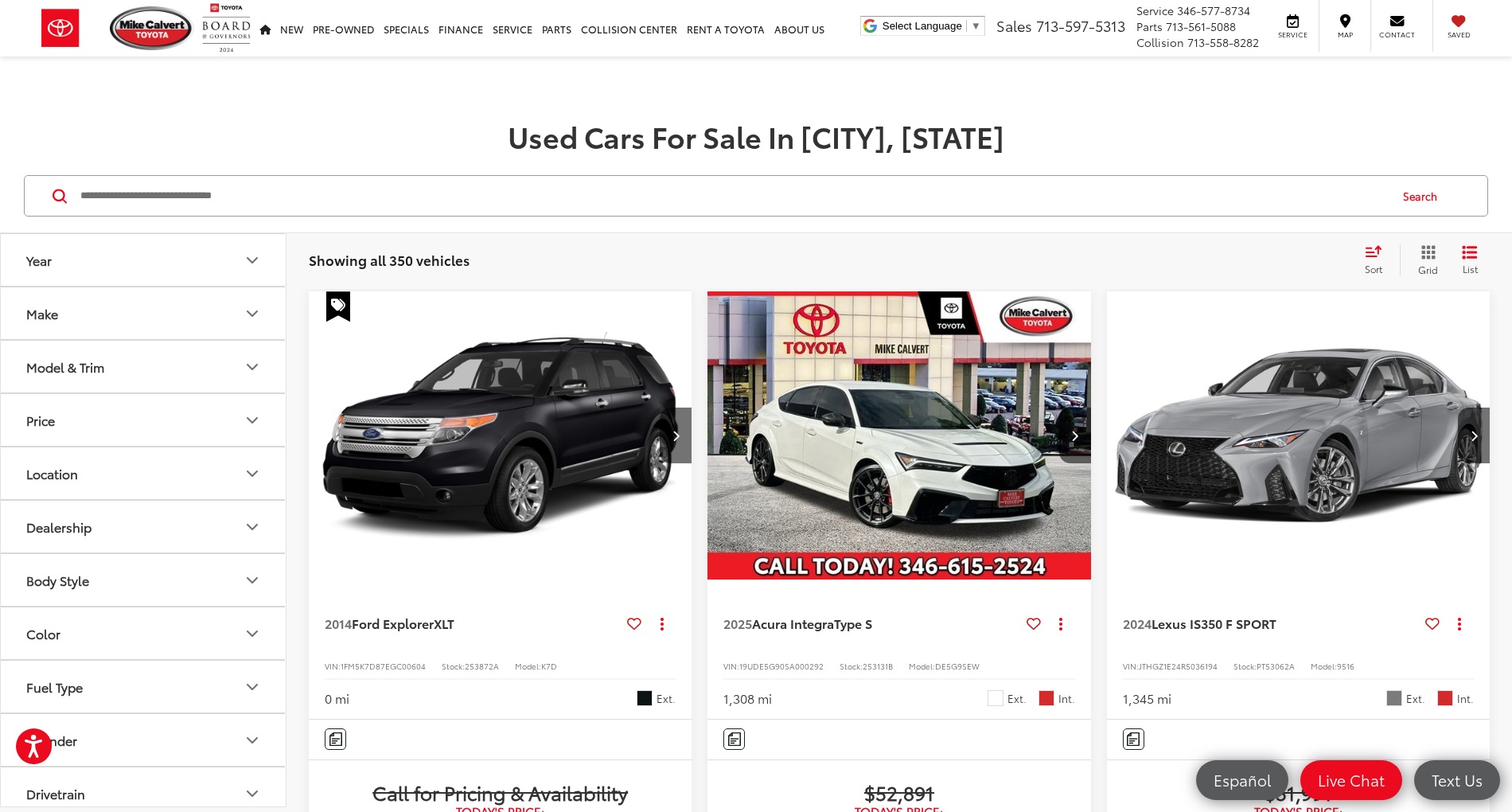 click on "Price" at bounding box center (144, 420) 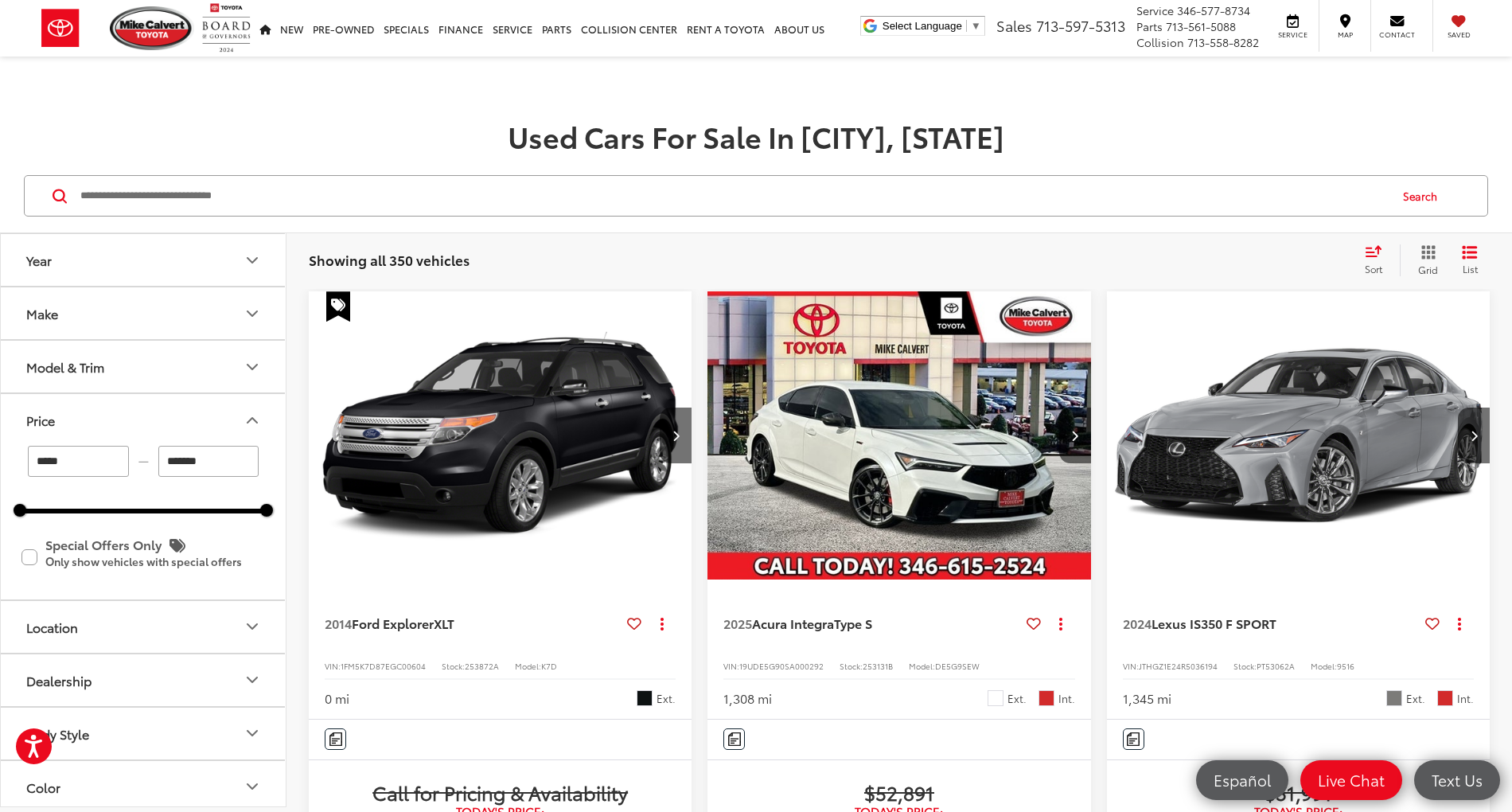 click on "*******" at bounding box center [208, 461] 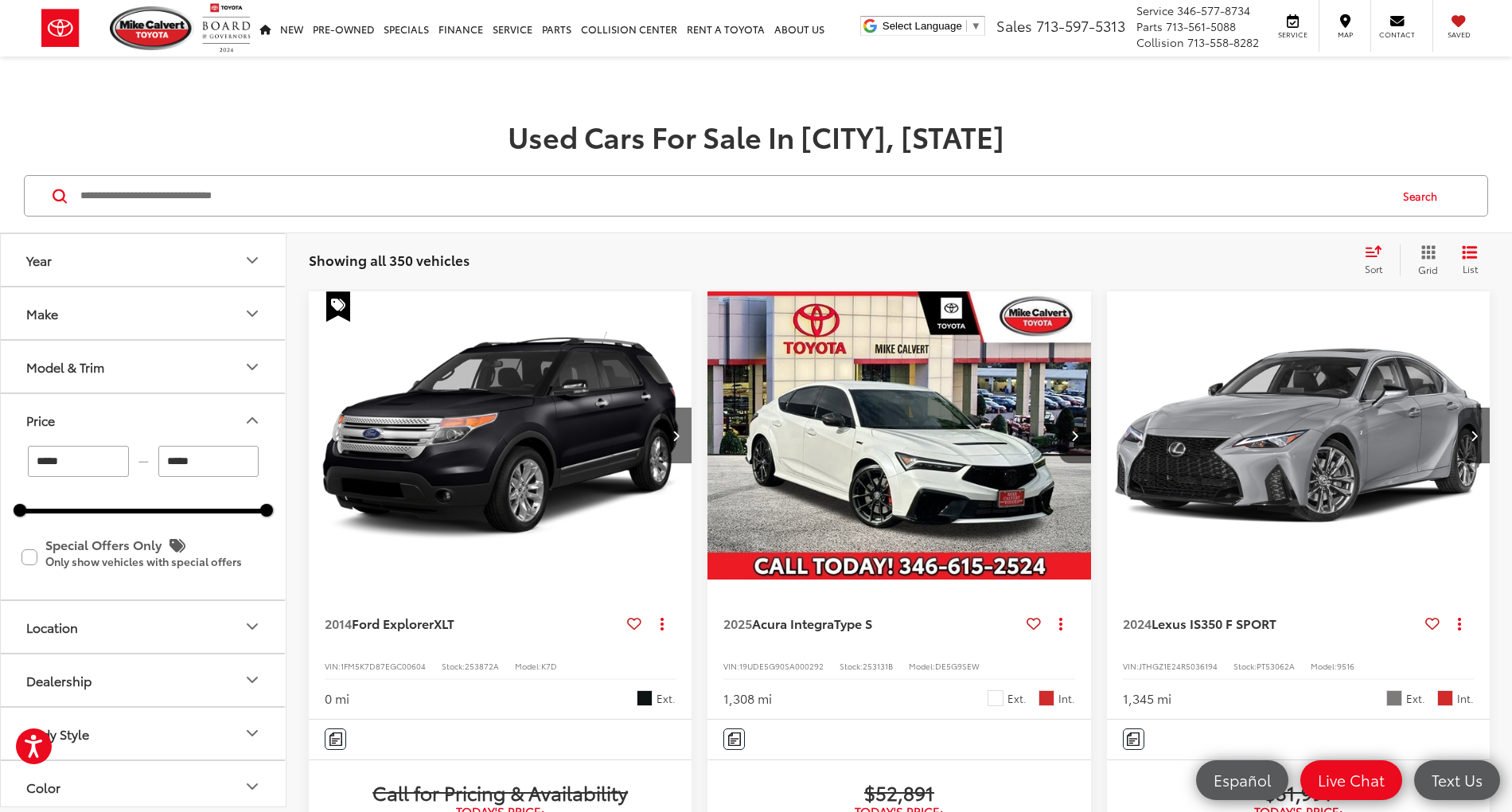 type on "******" 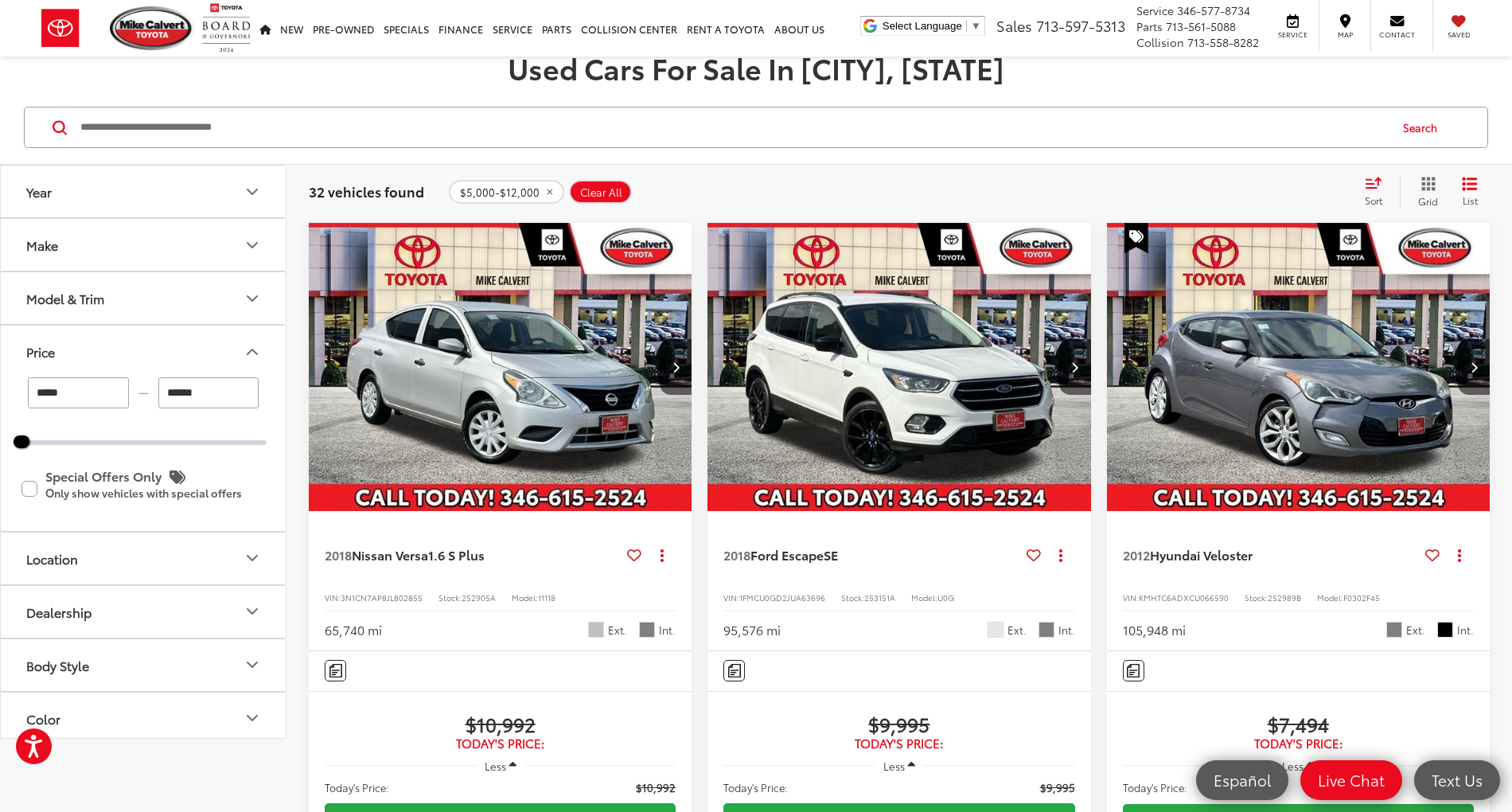 scroll, scrollTop: 106, scrollLeft: 0, axis: vertical 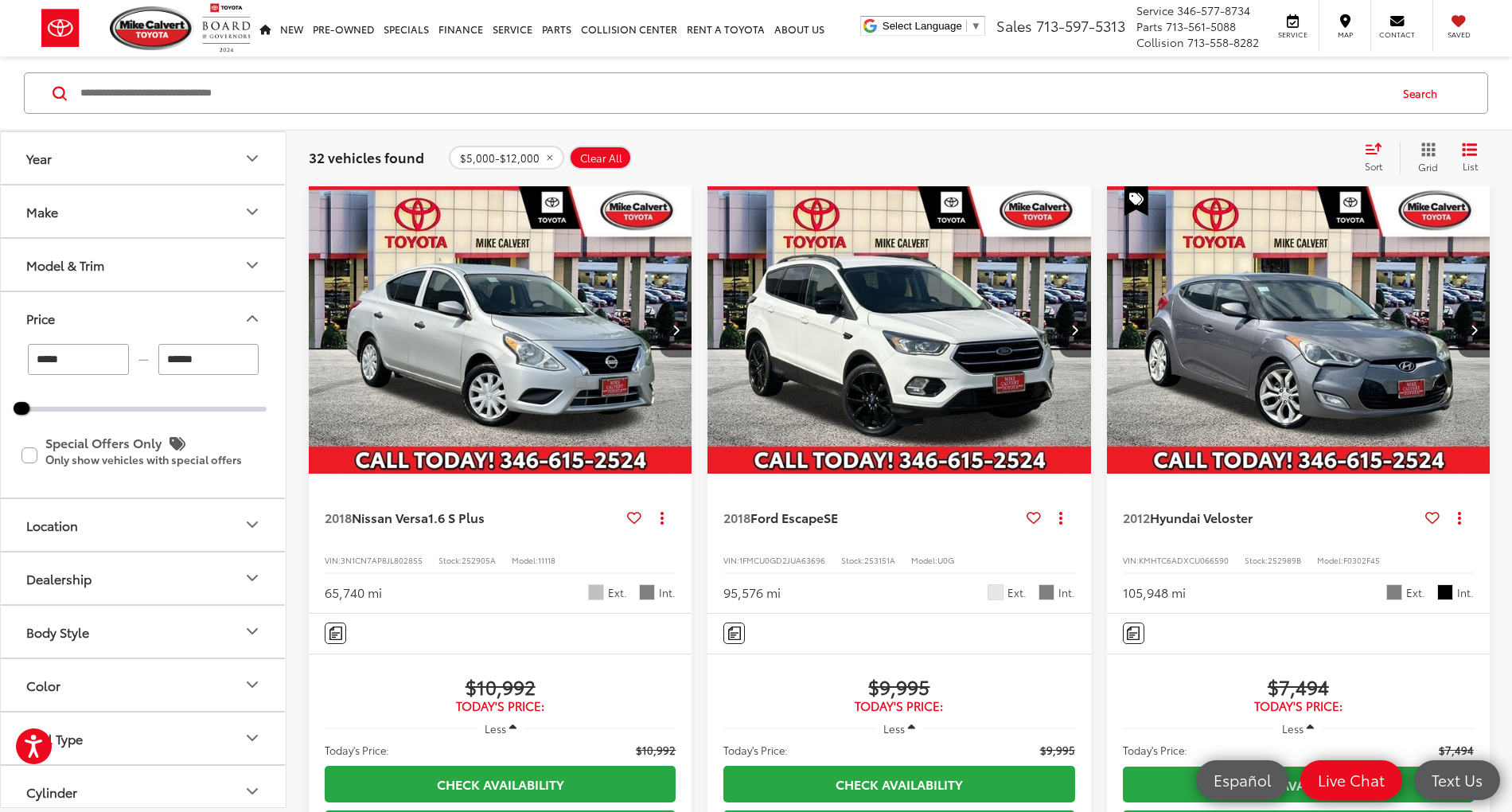 click at bounding box center [676, 330] 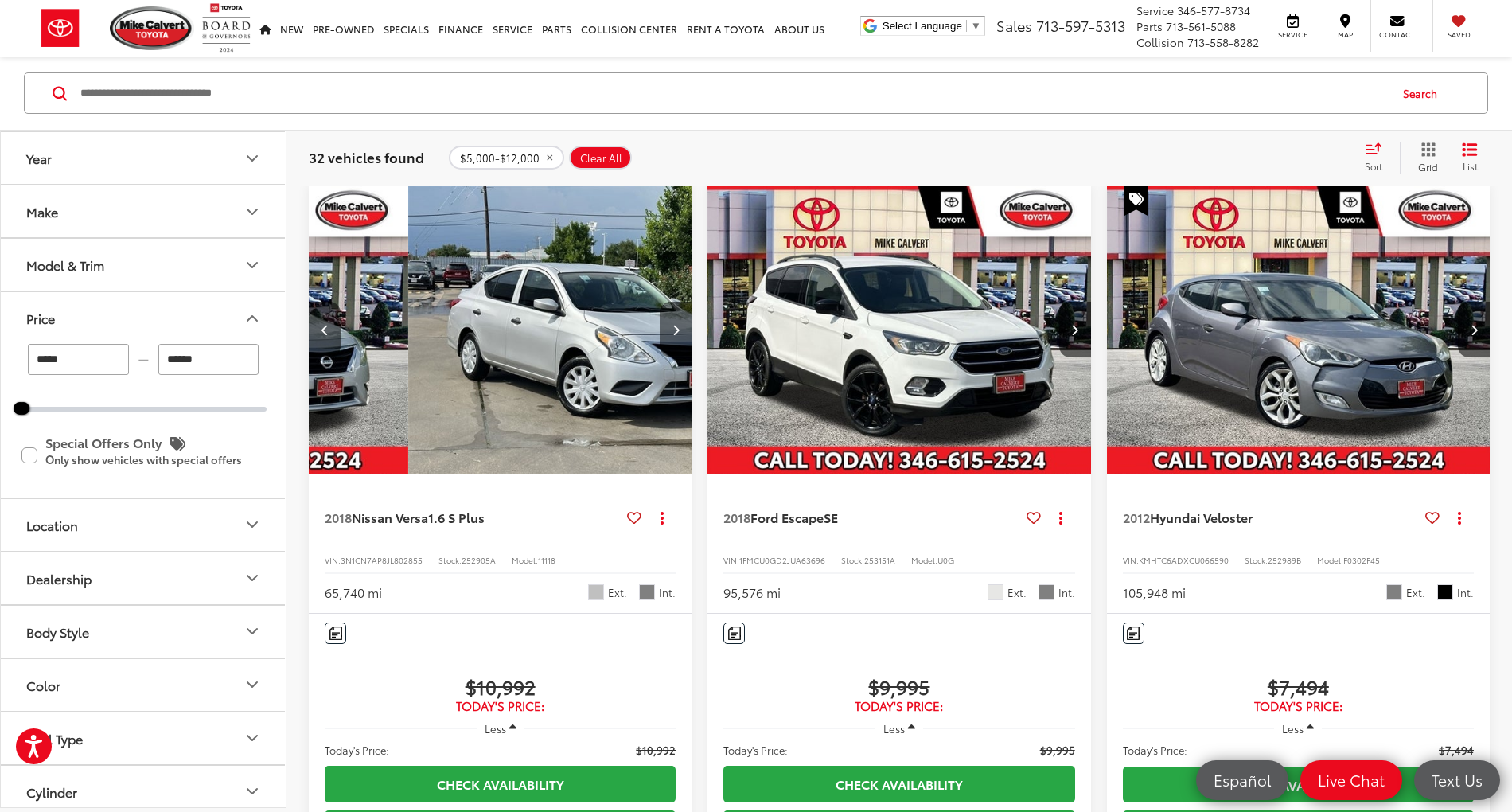 click at bounding box center [676, 330] 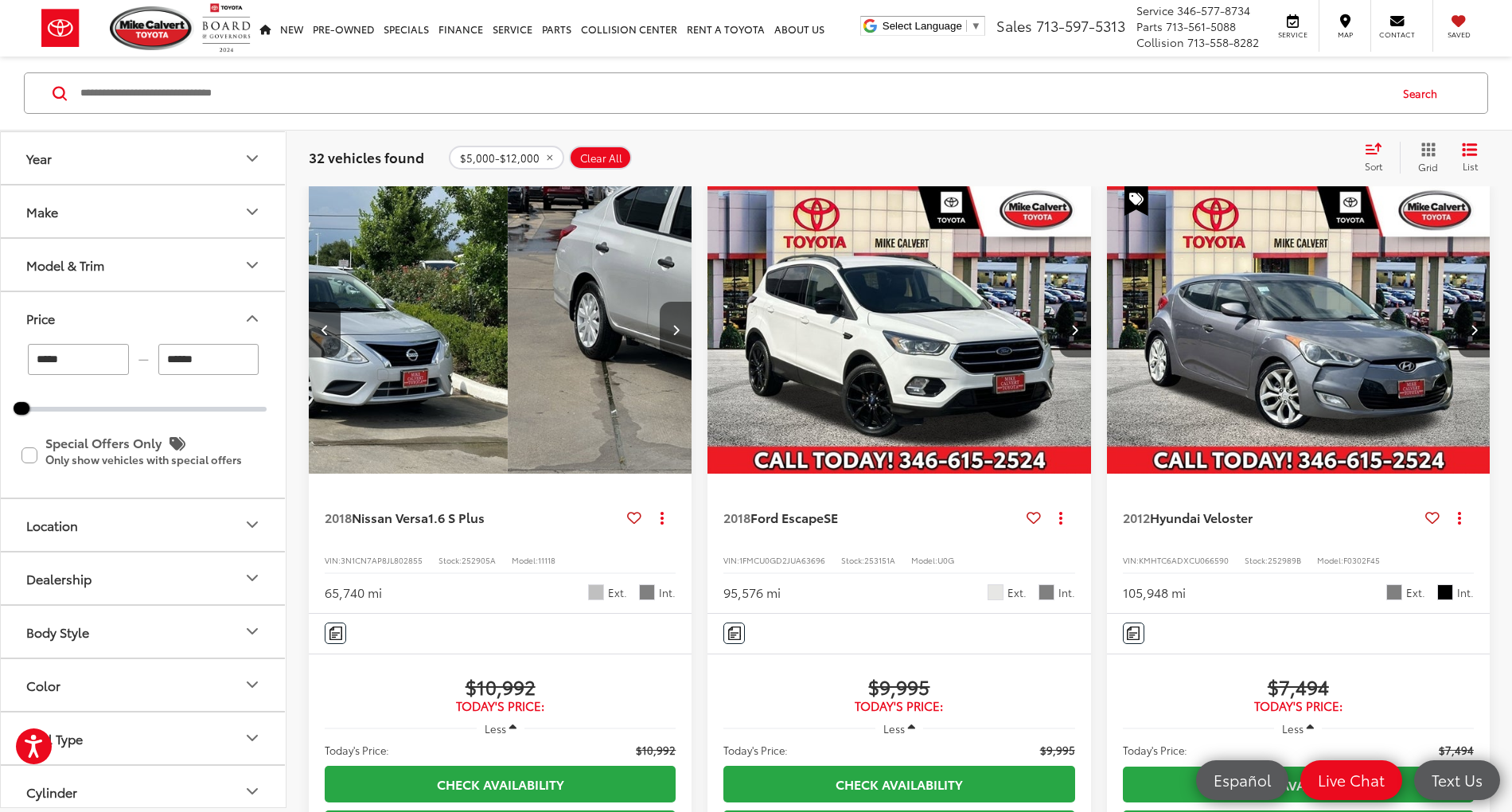click at bounding box center [676, 330] 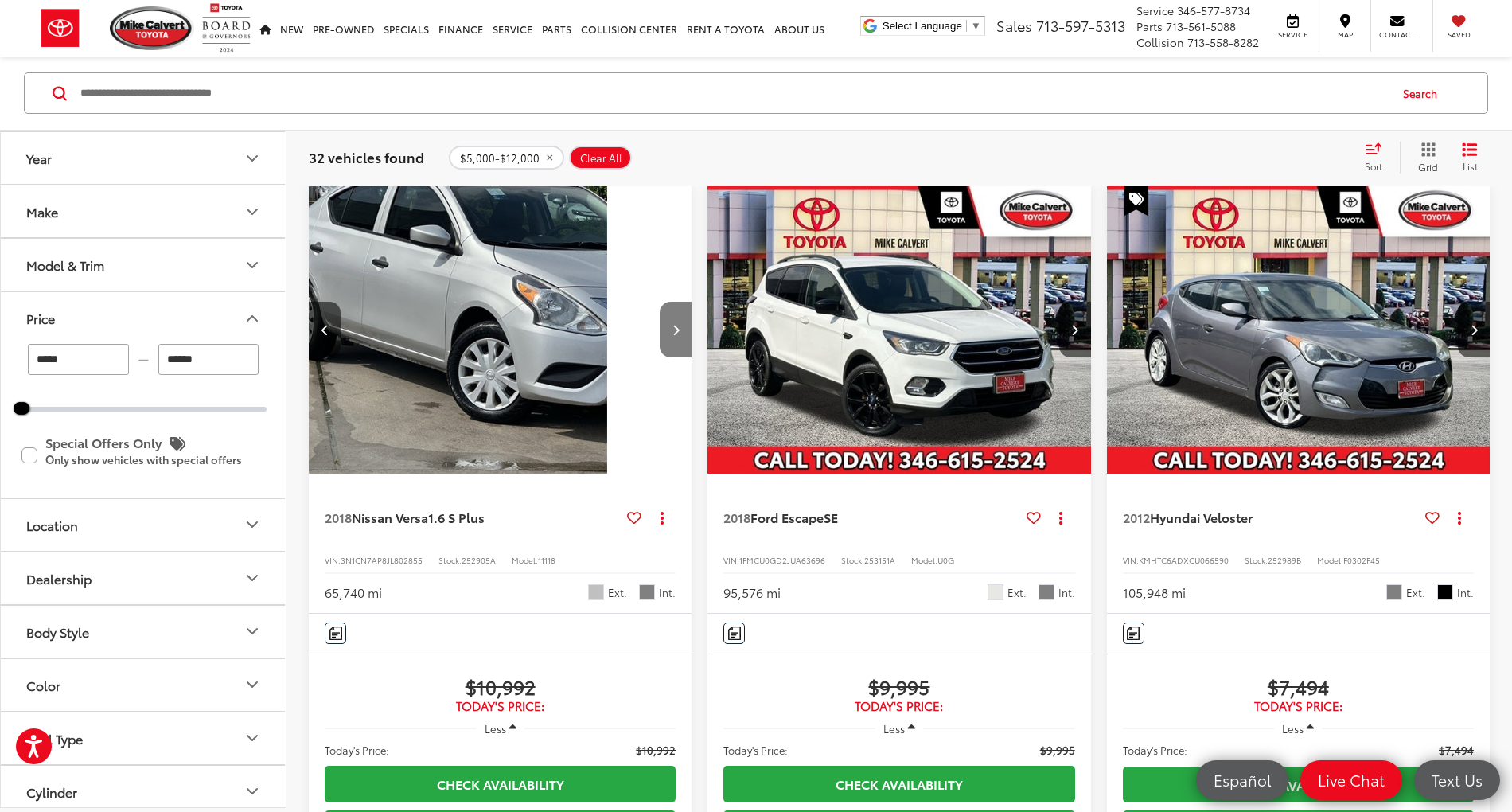 click at bounding box center (676, 330) 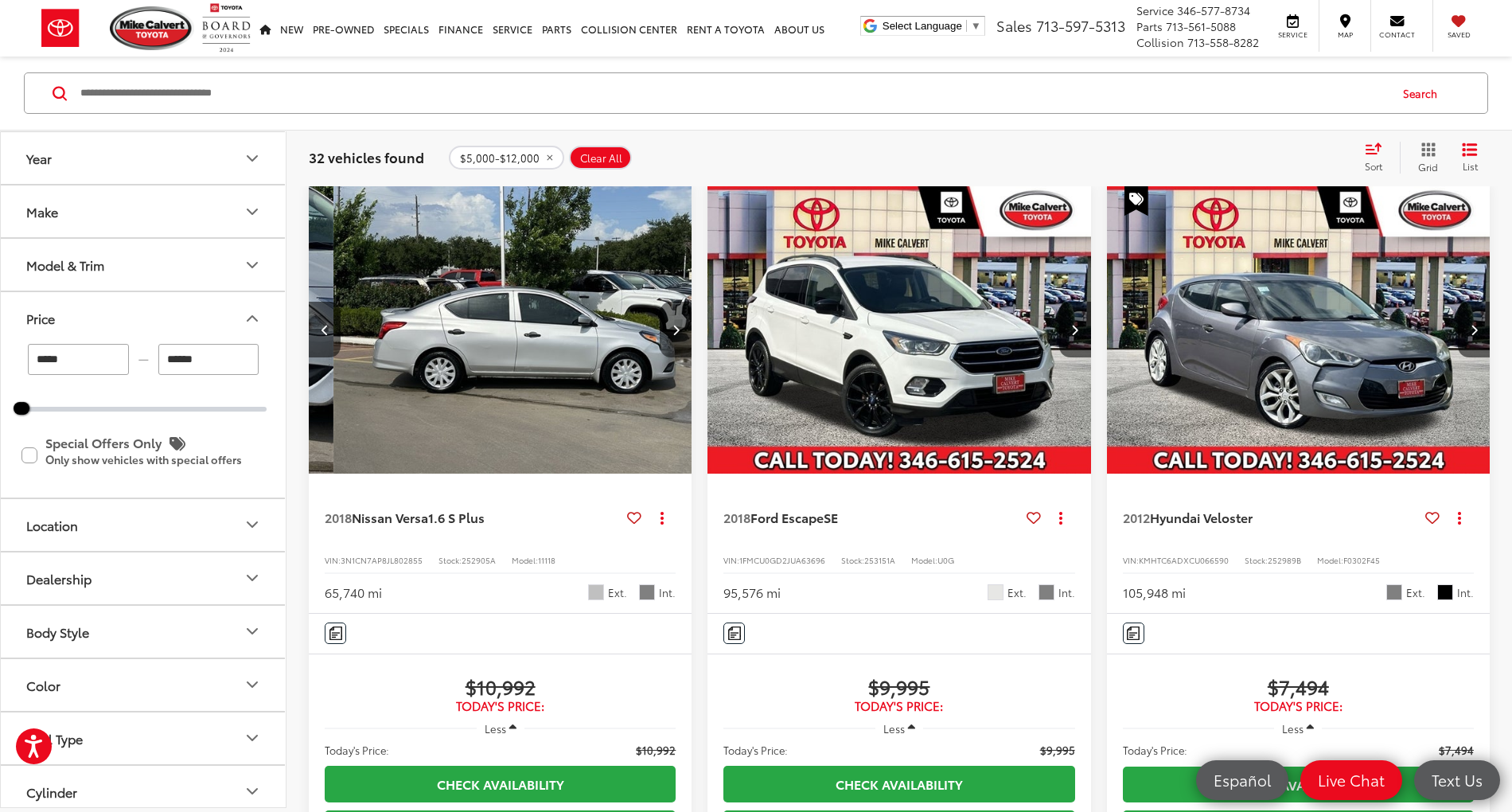 scroll, scrollTop: 0, scrollLeft: 1143, axis: horizontal 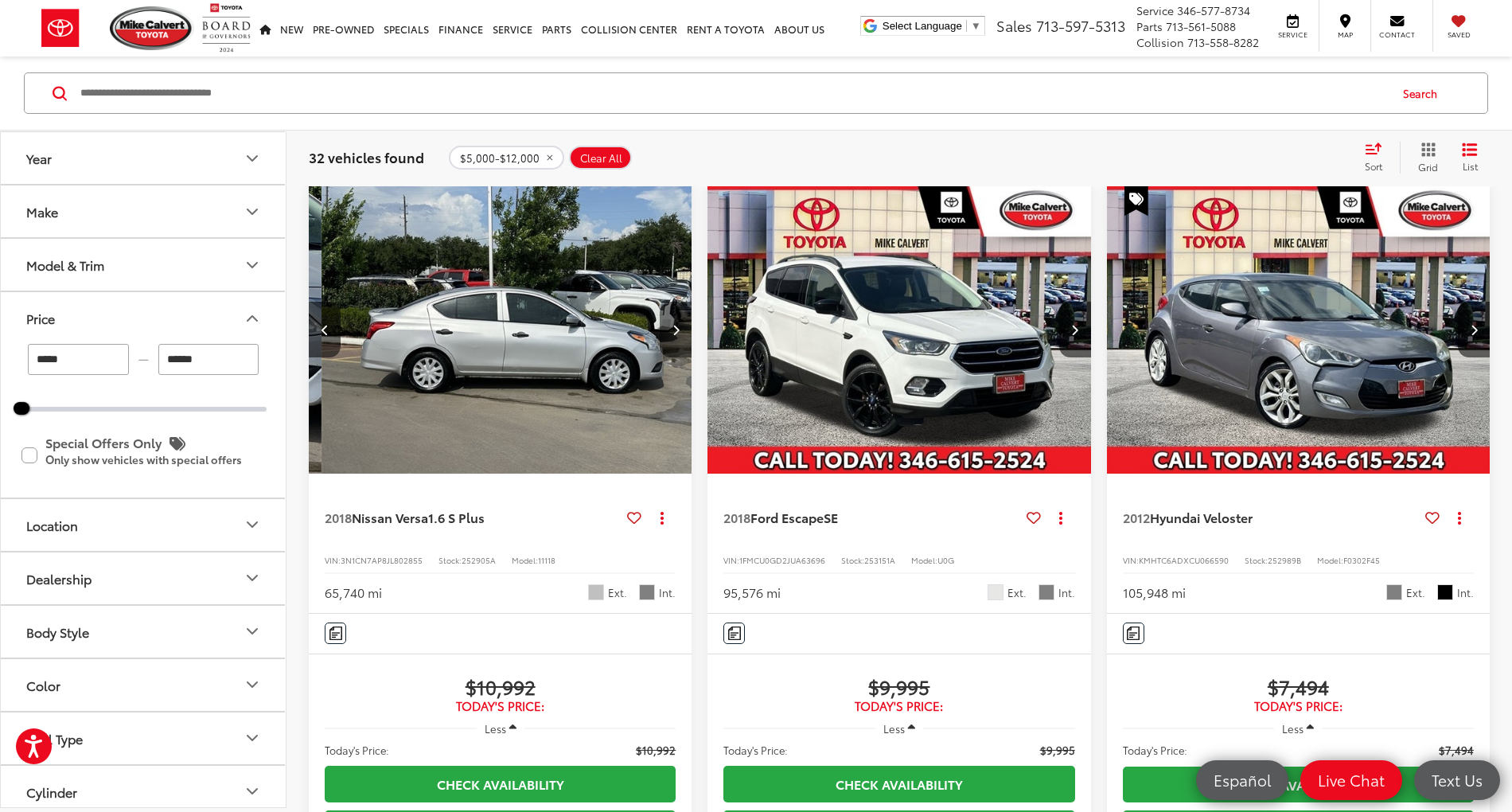 click at bounding box center [676, 330] 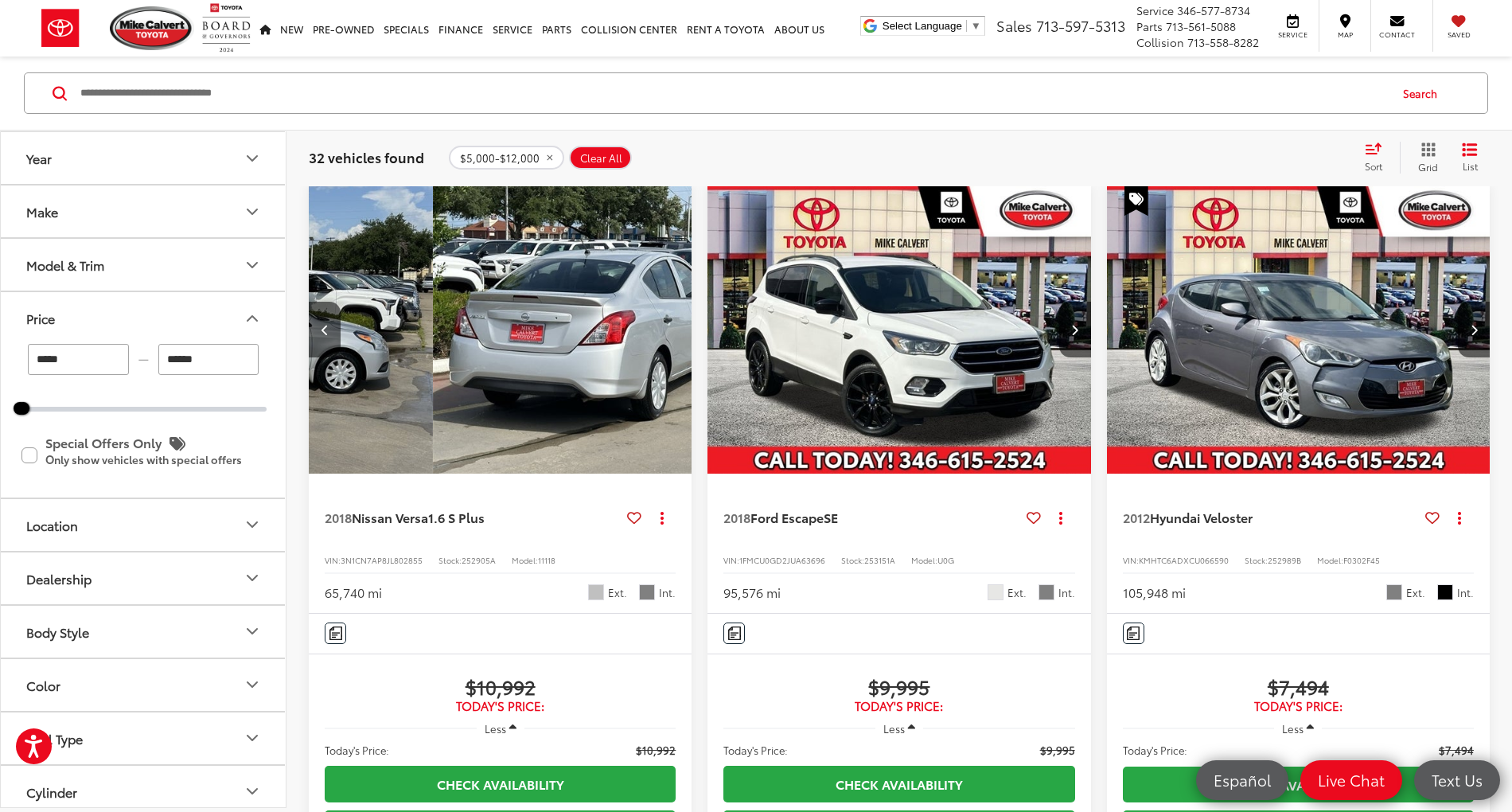 scroll, scrollTop: 0, scrollLeft: 1428, axis: horizontal 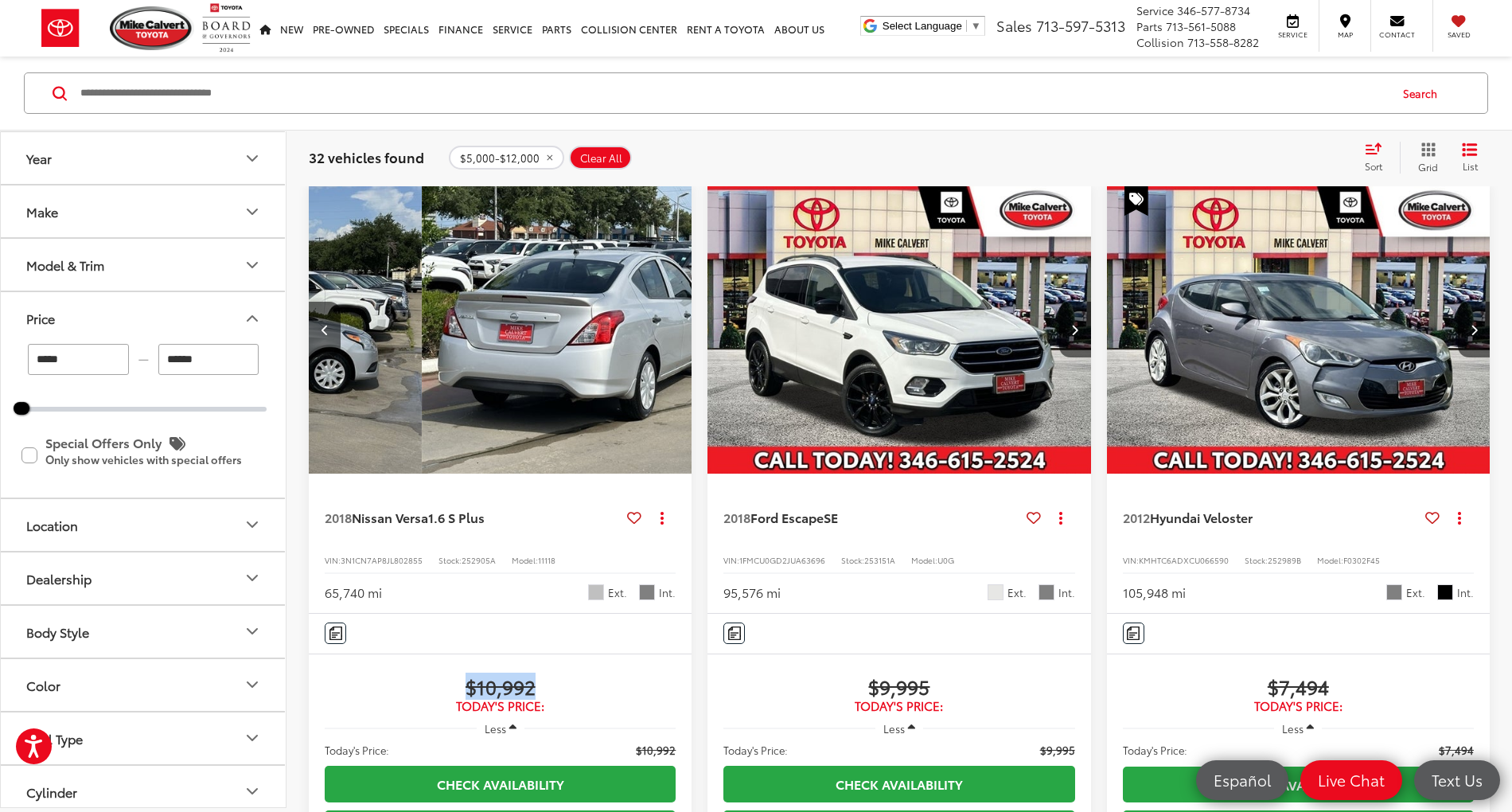 drag, startPoint x: 511, startPoint y: 615, endPoint x: 390, endPoint y: 611, distance: 121.0661 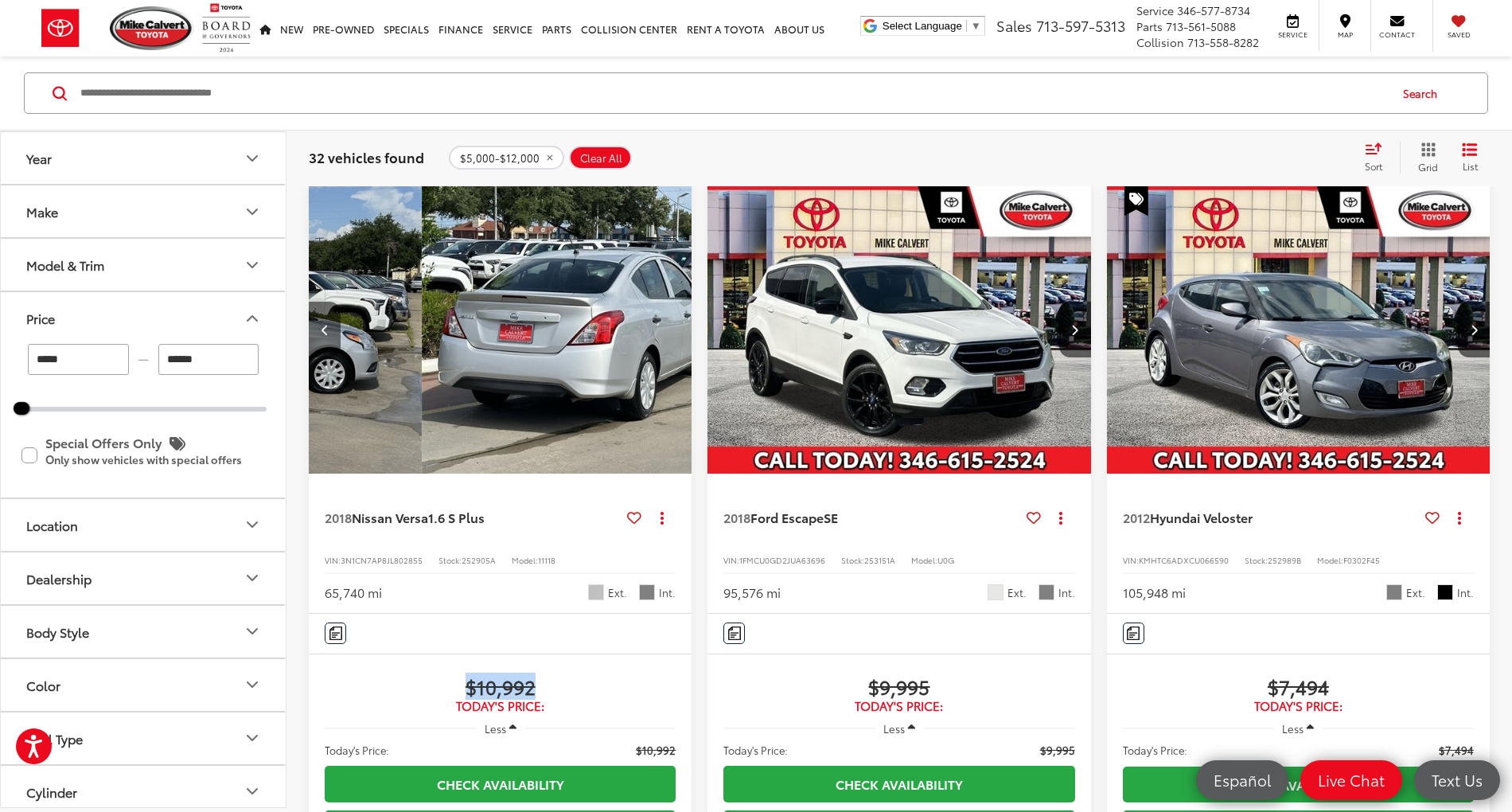 click at bounding box center [325, 330] 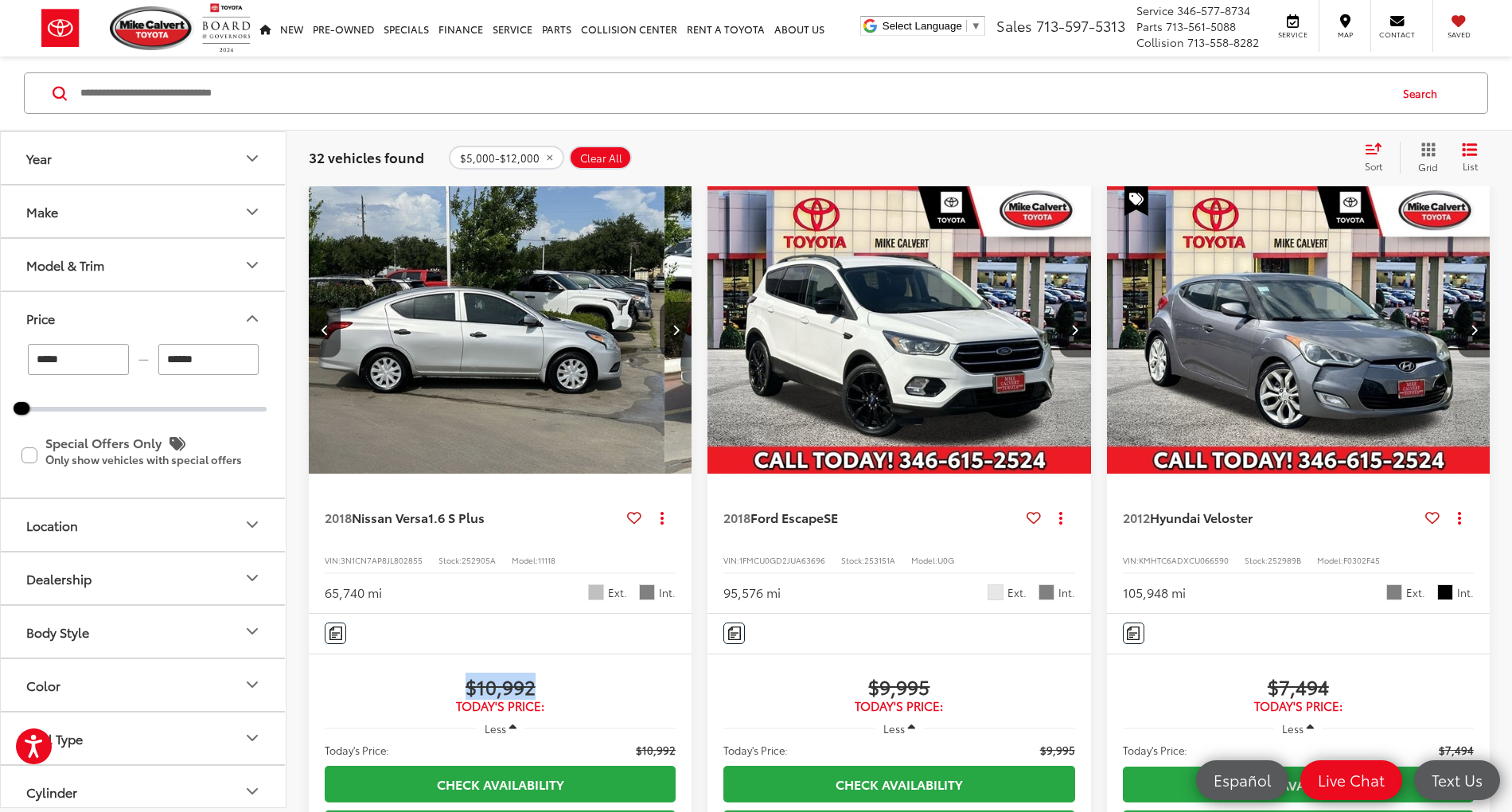 scroll, scrollTop: 0, scrollLeft: 1143, axis: horizontal 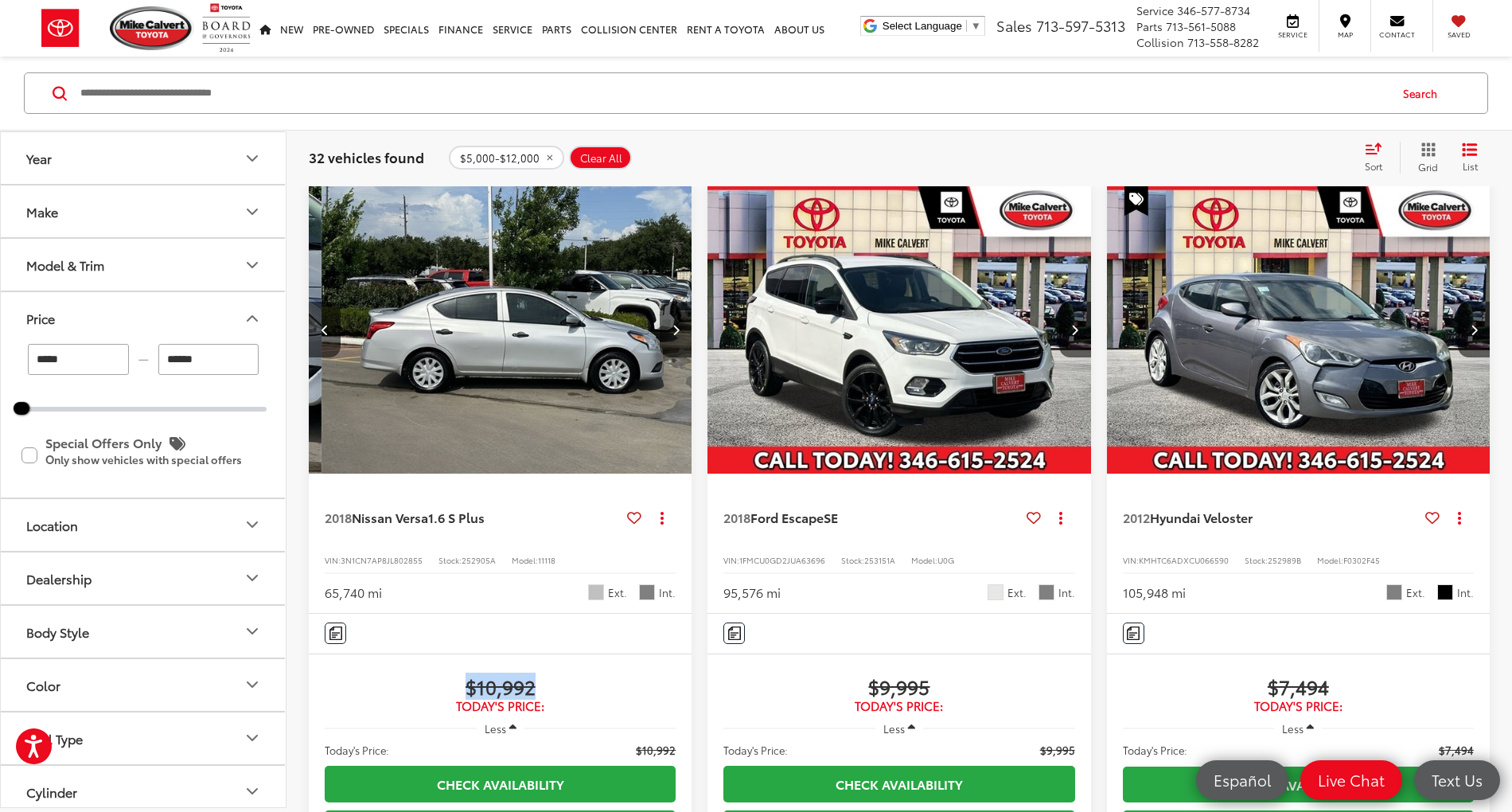click at bounding box center (1299, 330) 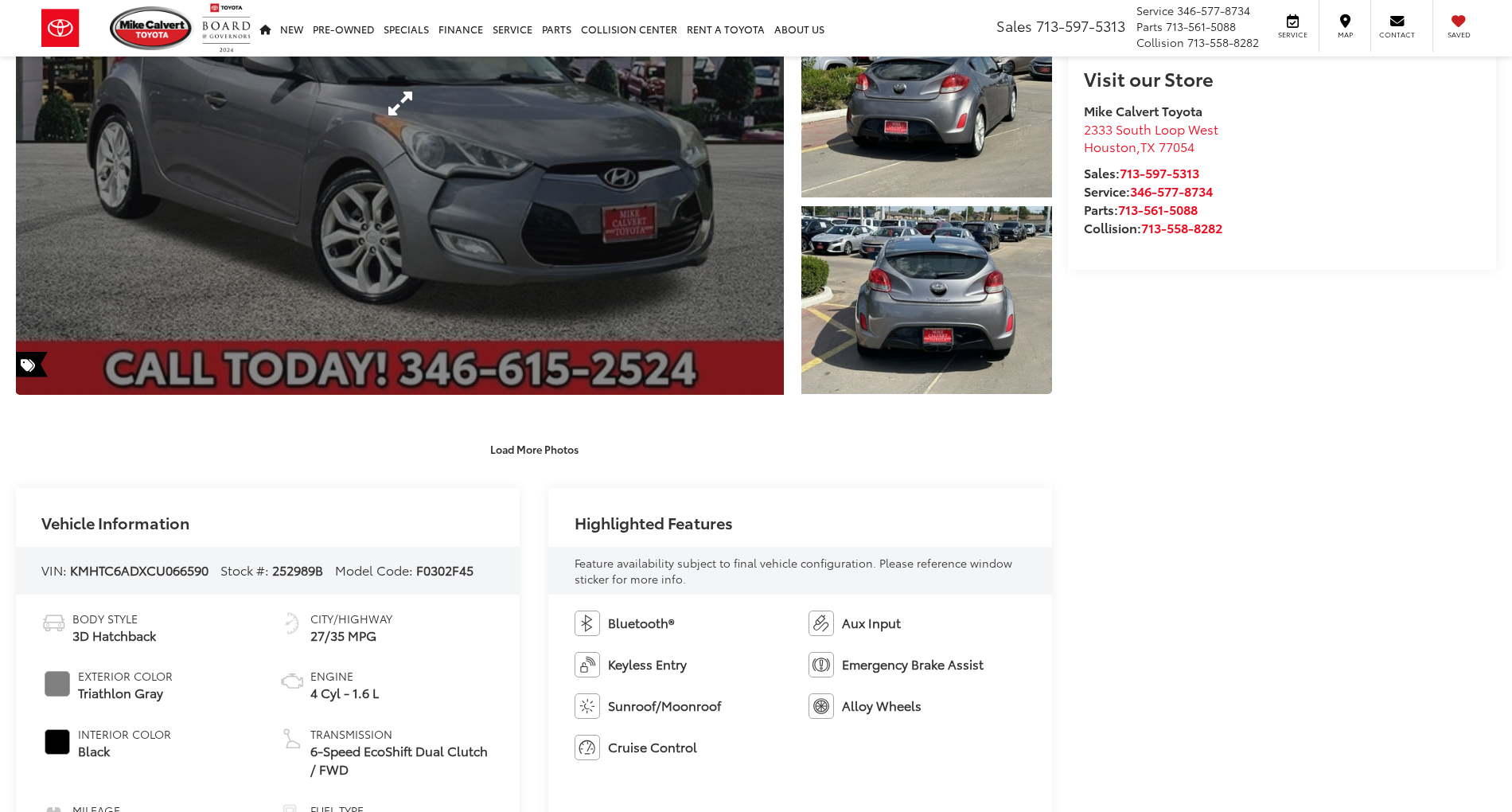 scroll, scrollTop: 424, scrollLeft: 0, axis: vertical 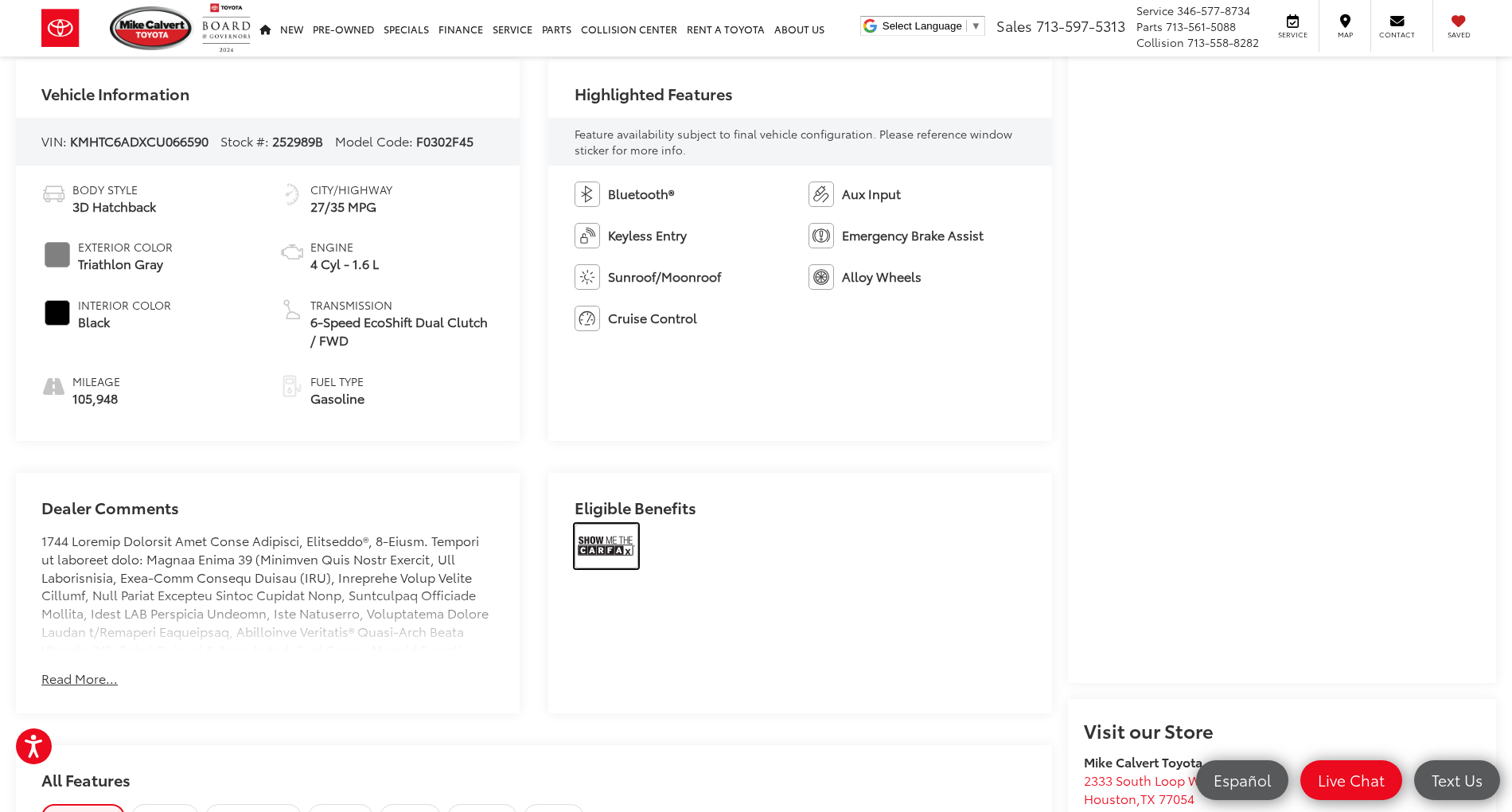click at bounding box center (606, 546) 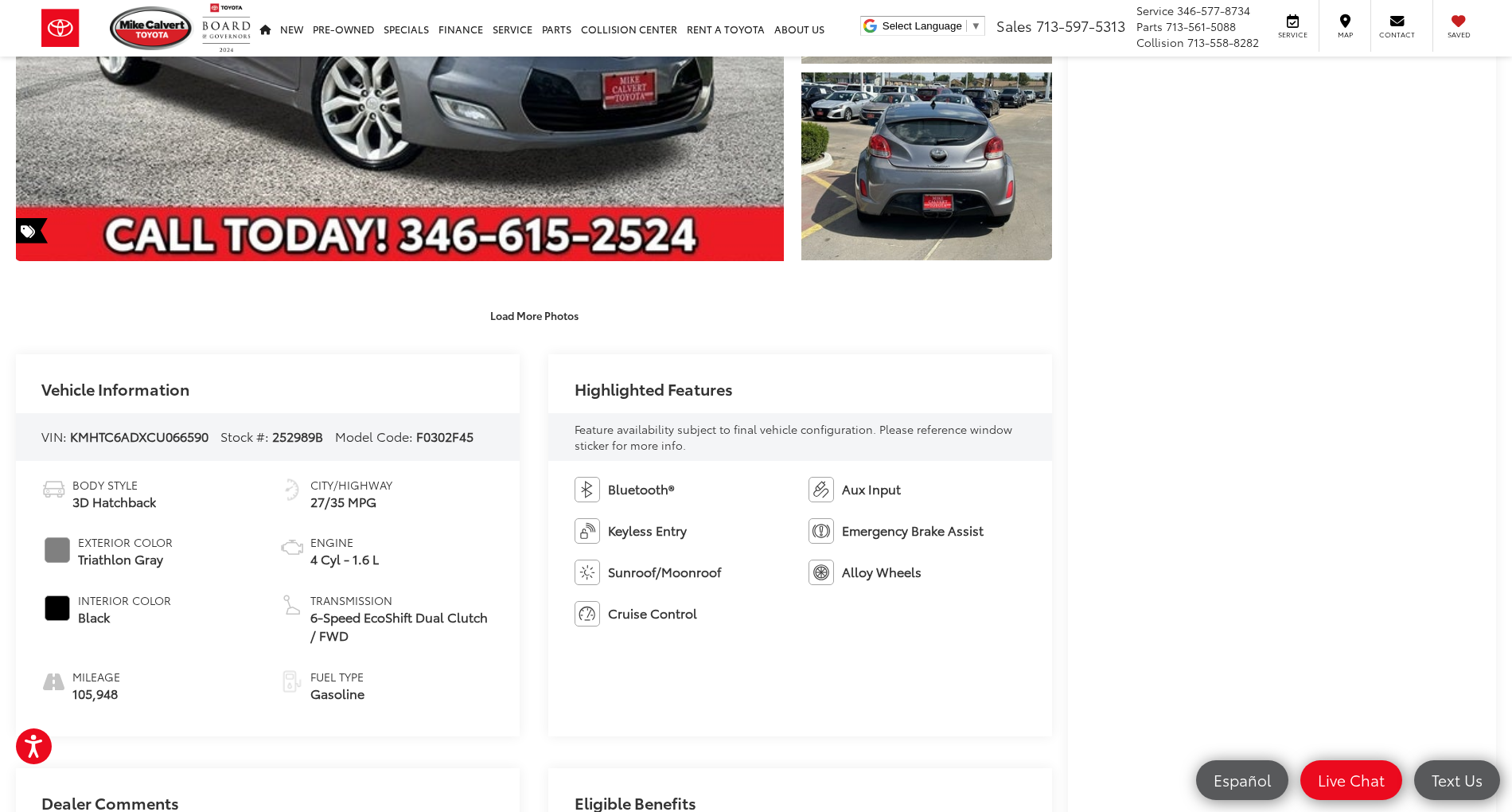 scroll, scrollTop: 489, scrollLeft: 0, axis: vertical 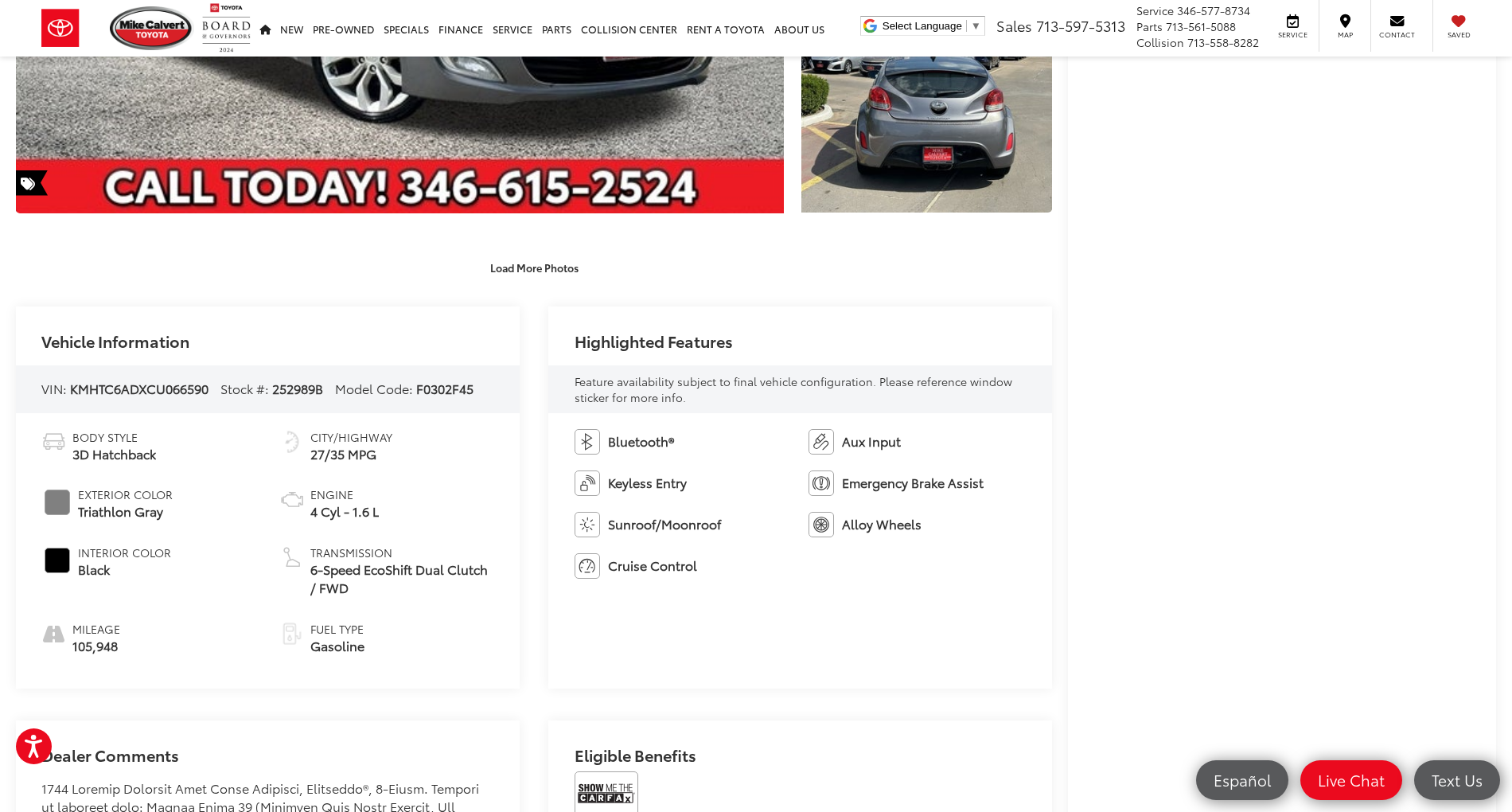 click on "Vehicle Information
VIN:
[VIN]
Stock #:
252989B
Model Code:
F0302F45
Body Style
3D Hatchback
Exterior Color
Triathlon Gray
Interior Color
Black
Mileage
105,948
City/Highway
27/35 MPG
Engine
4 Cyl - 1.6 L
Transmission
6-Speed EcoShift Dual Clutch / FWD
Fuel Type
Gasoline
Highlighted Features
Feature availability subject to final vehicle configuration. Please reference window sticker for more info.
Bluetooth®
Aux Input
Keyless Entry
Emergency Brake Assist
Sunroof/Moonroof
Alloy Wheels
Cruise Control" at bounding box center [534, 498] 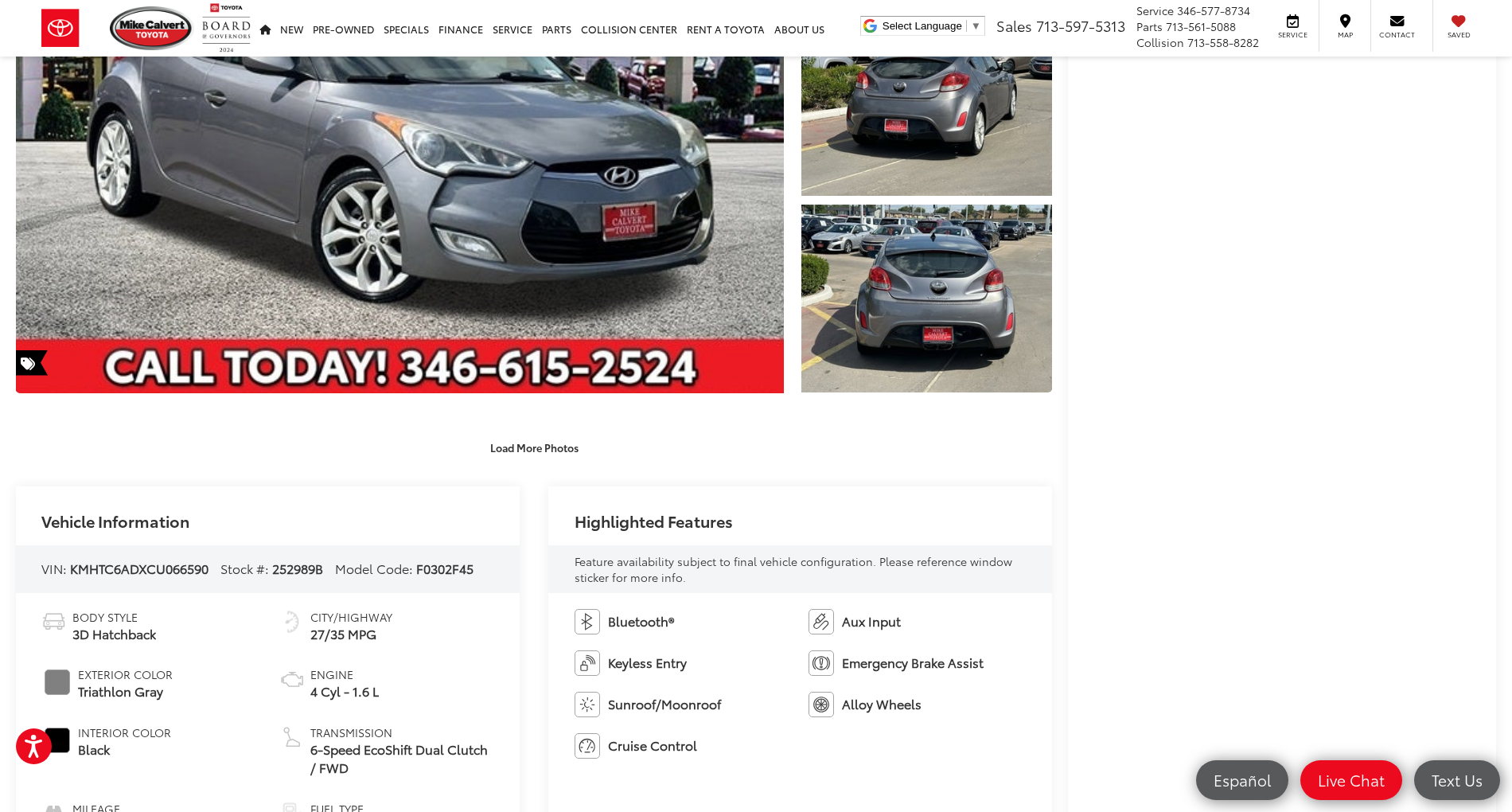 scroll, scrollTop: 318, scrollLeft: 0, axis: vertical 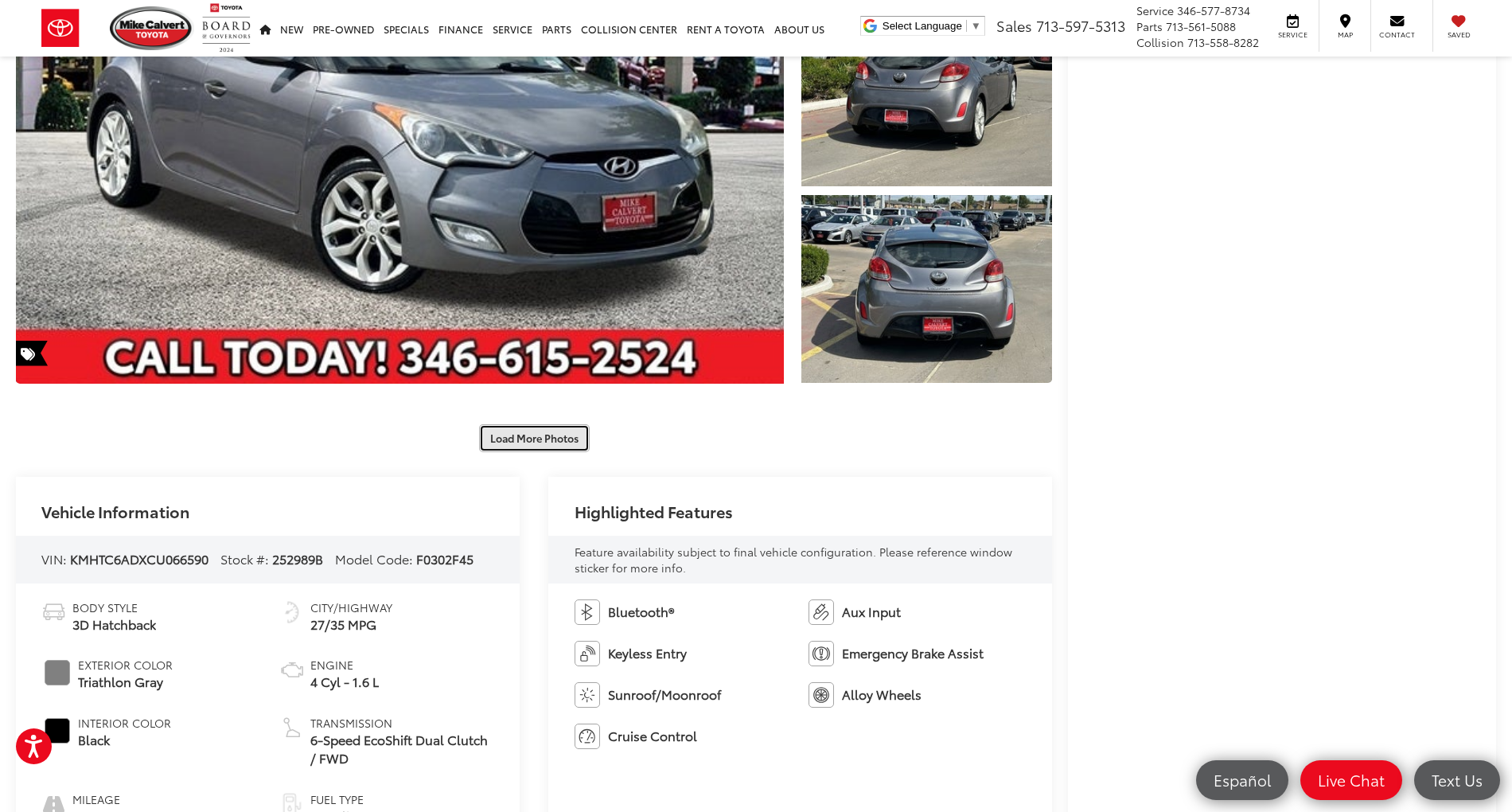 click on "Load More Photos" at bounding box center [534, 438] 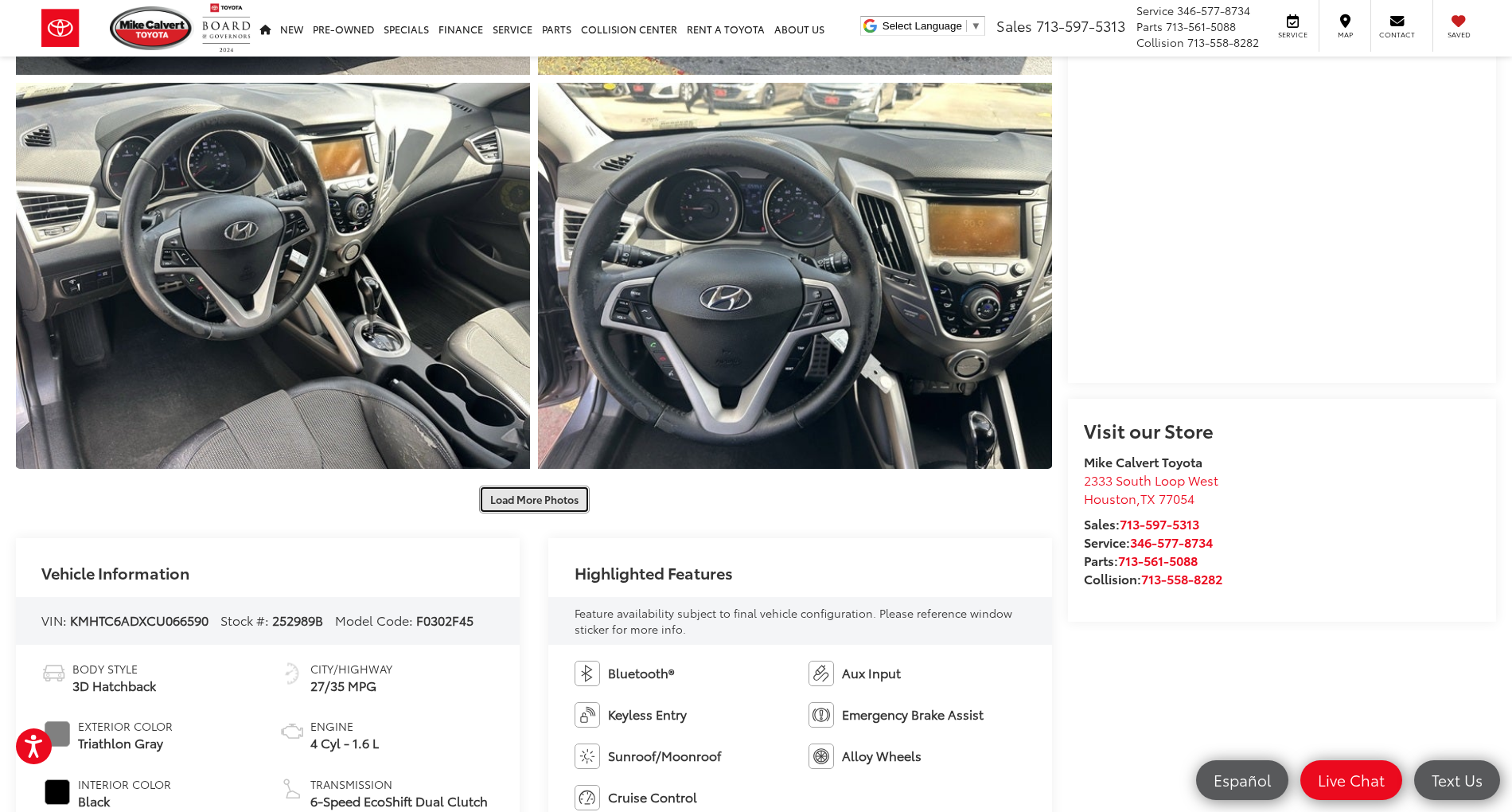 scroll, scrollTop: 1061, scrollLeft: 0, axis: vertical 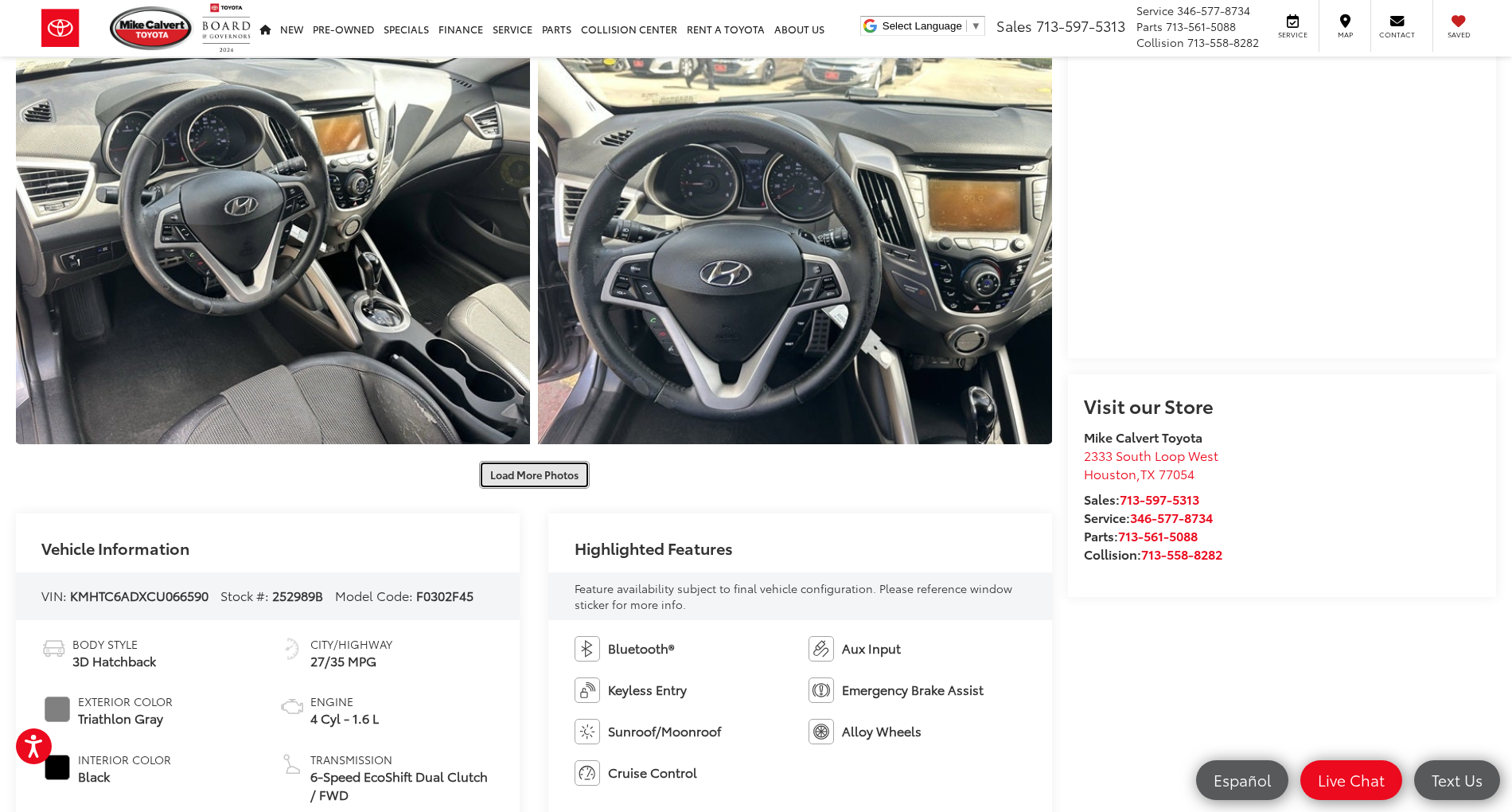 drag, startPoint x: 564, startPoint y: 471, endPoint x: 583, endPoint y: 481, distance: 21.470911 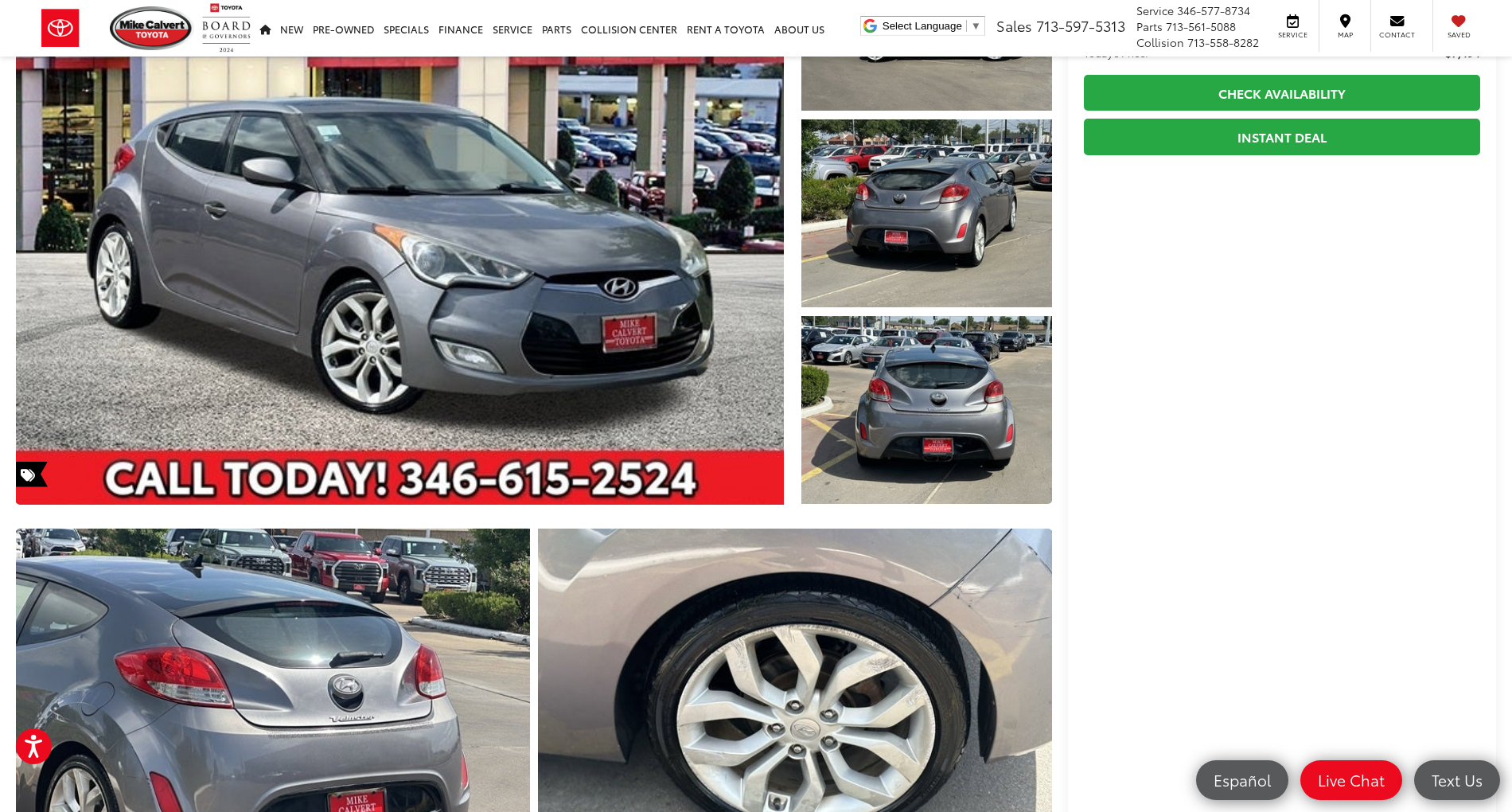 scroll, scrollTop: 0, scrollLeft: 0, axis: both 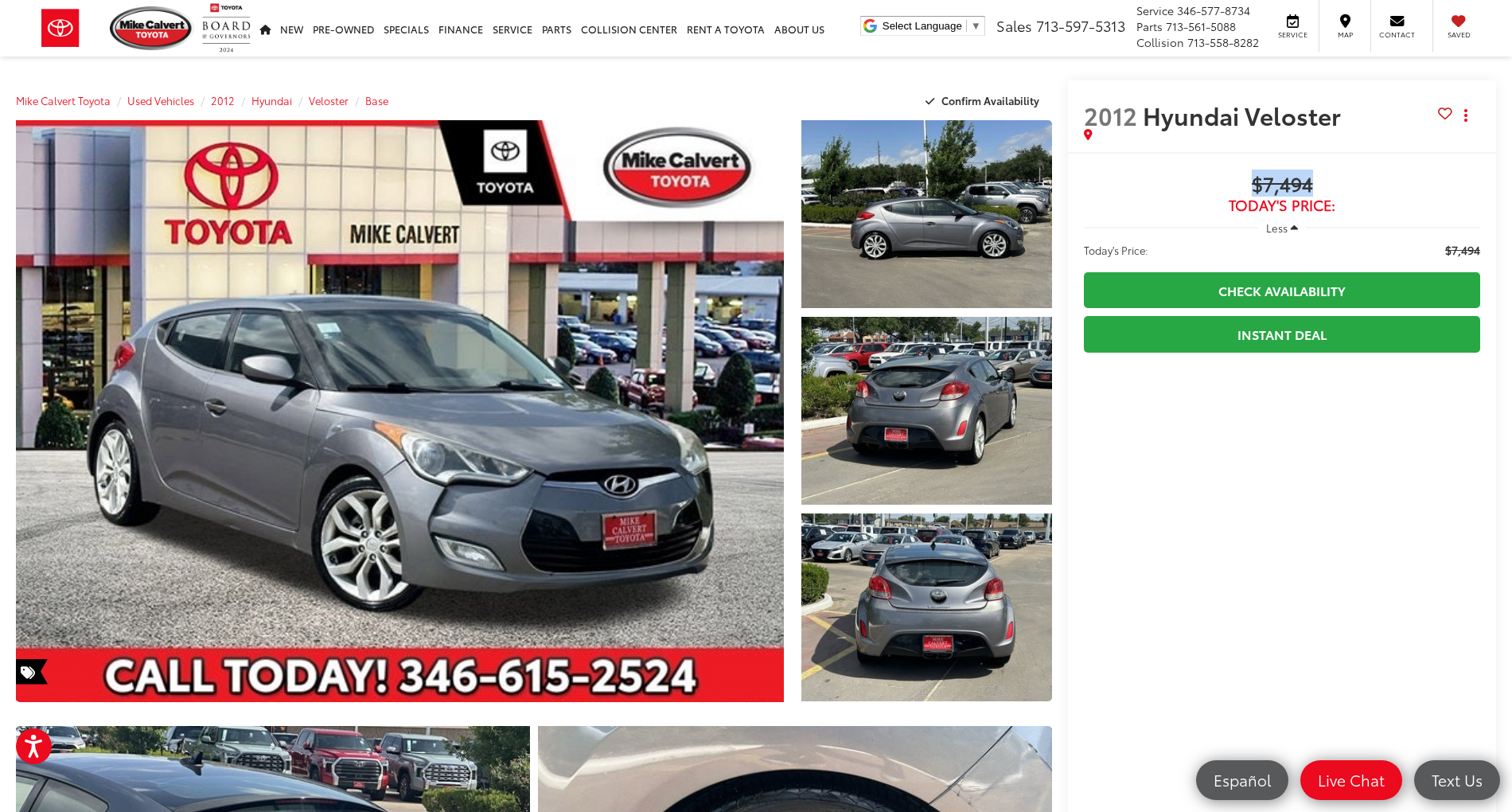 drag, startPoint x: 1348, startPoint y: 176, endPoint x: 1187, endPoint y: 188, distance: 161.44659 